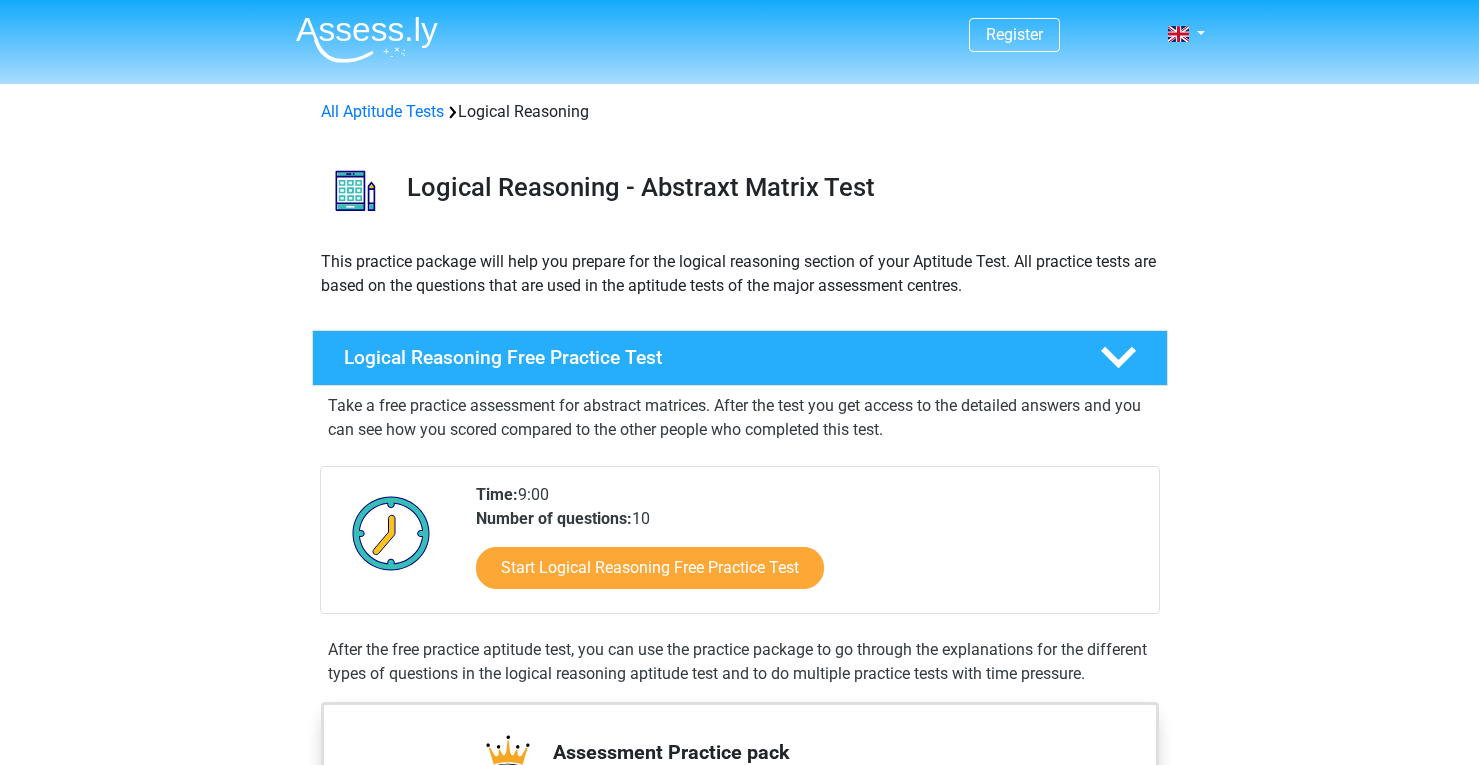 click on "Start Logical Reasoning
Free Practice Test" at bounding box center (650, 568) 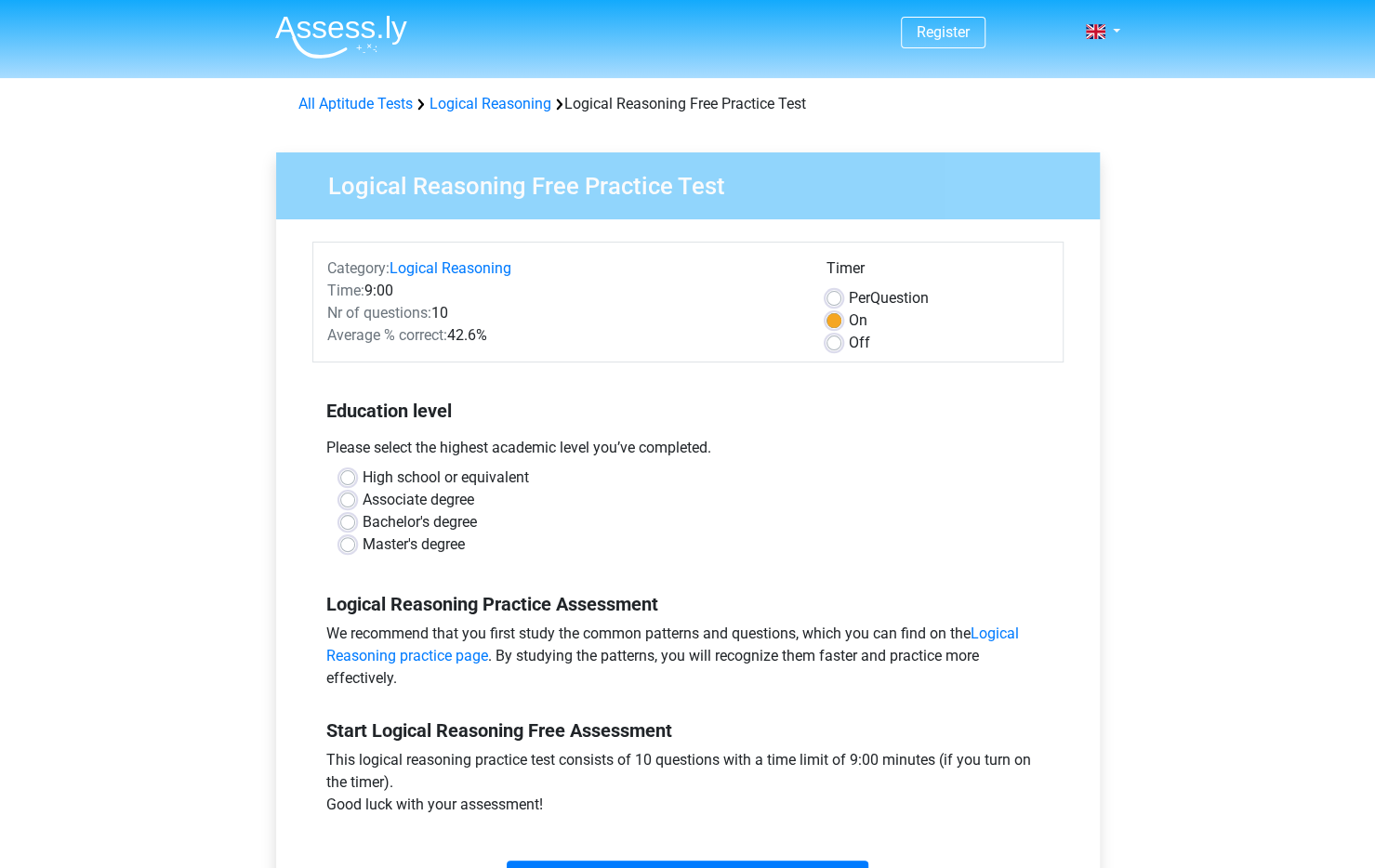 scroll, scrollTop: 230, scrollLeft: 0, axis: vertical 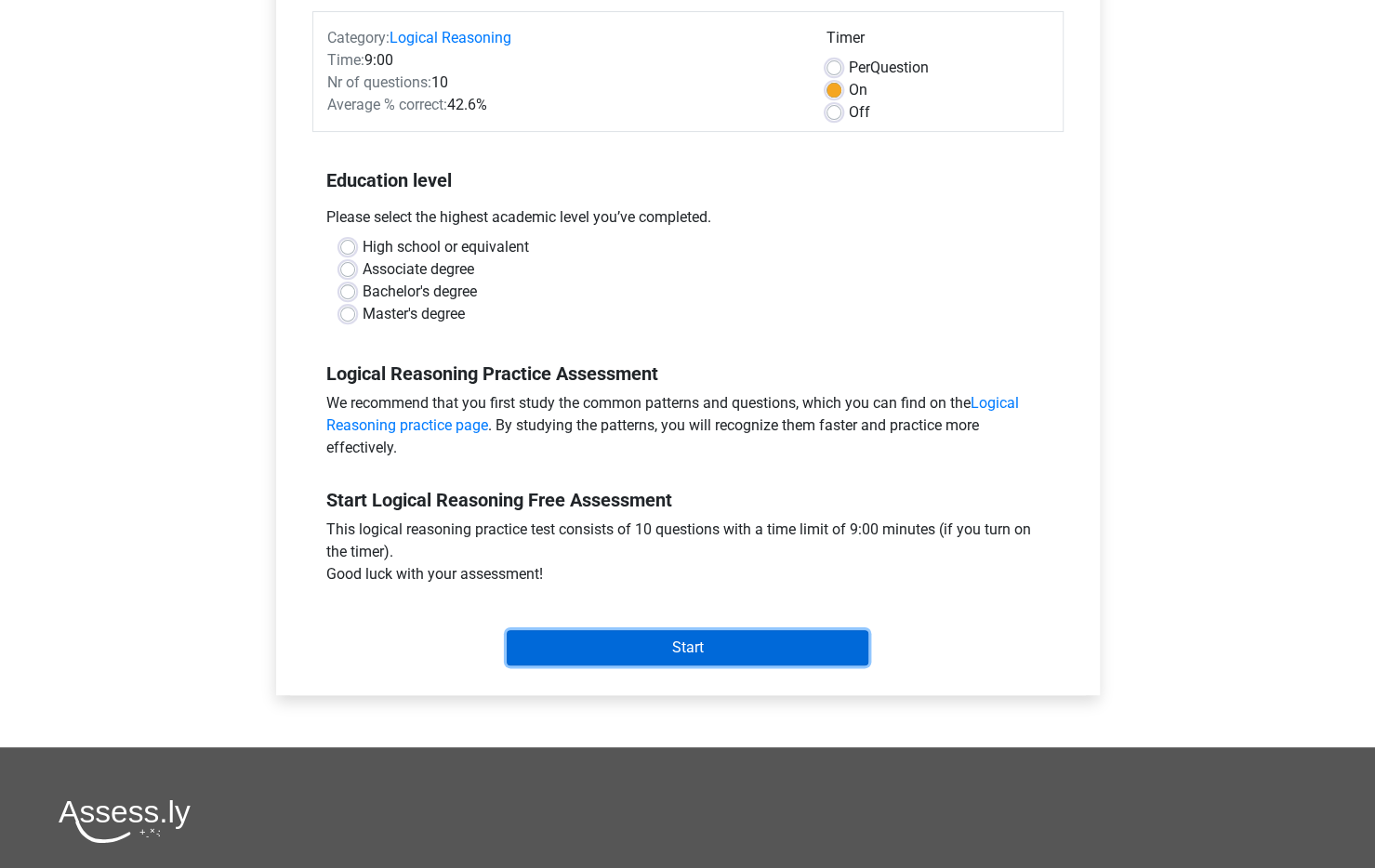 click on "Start" at bounding box center (687, 648) 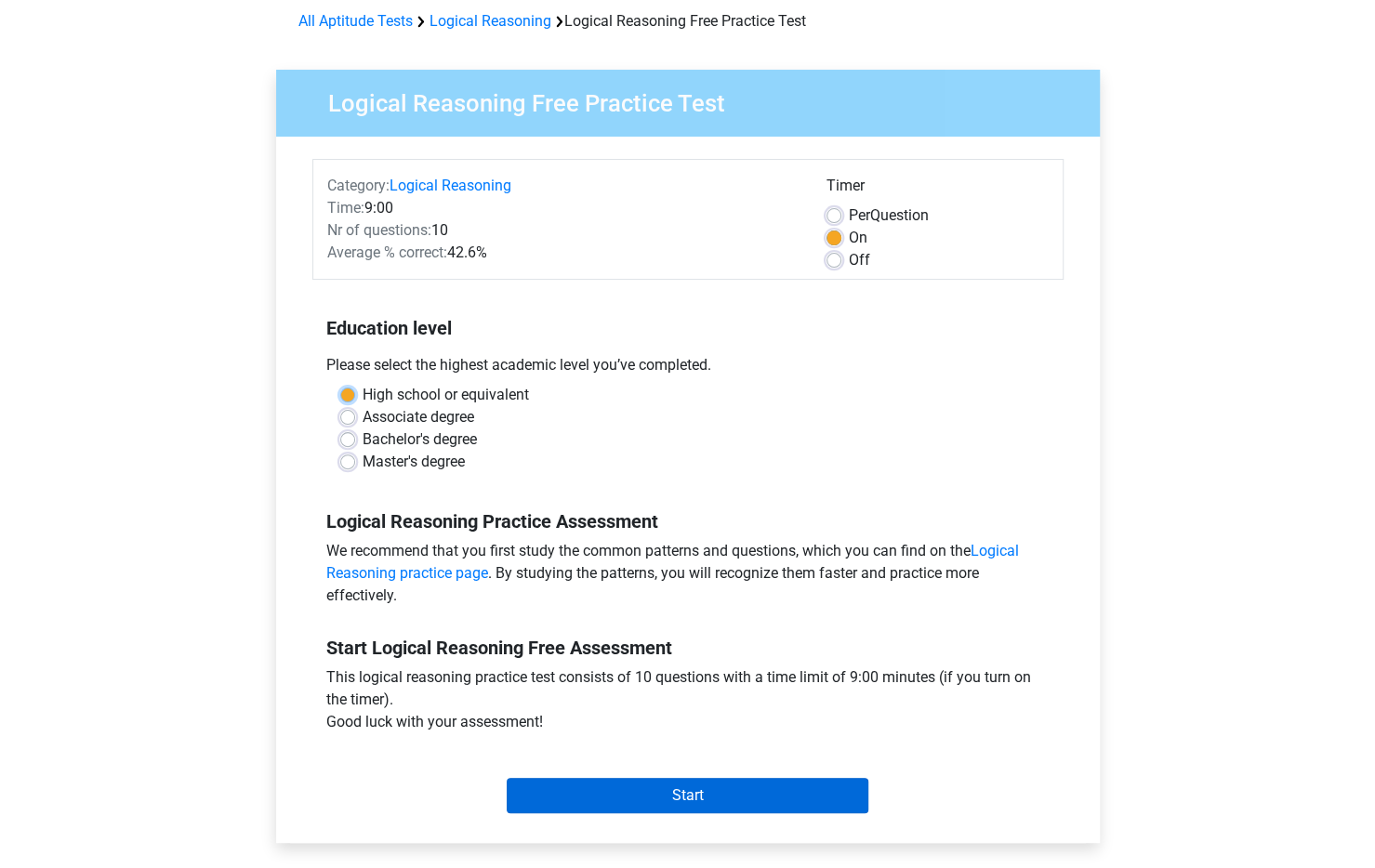 scroll, scrollTop: 78, scrollLeft: 0, axis: vertical 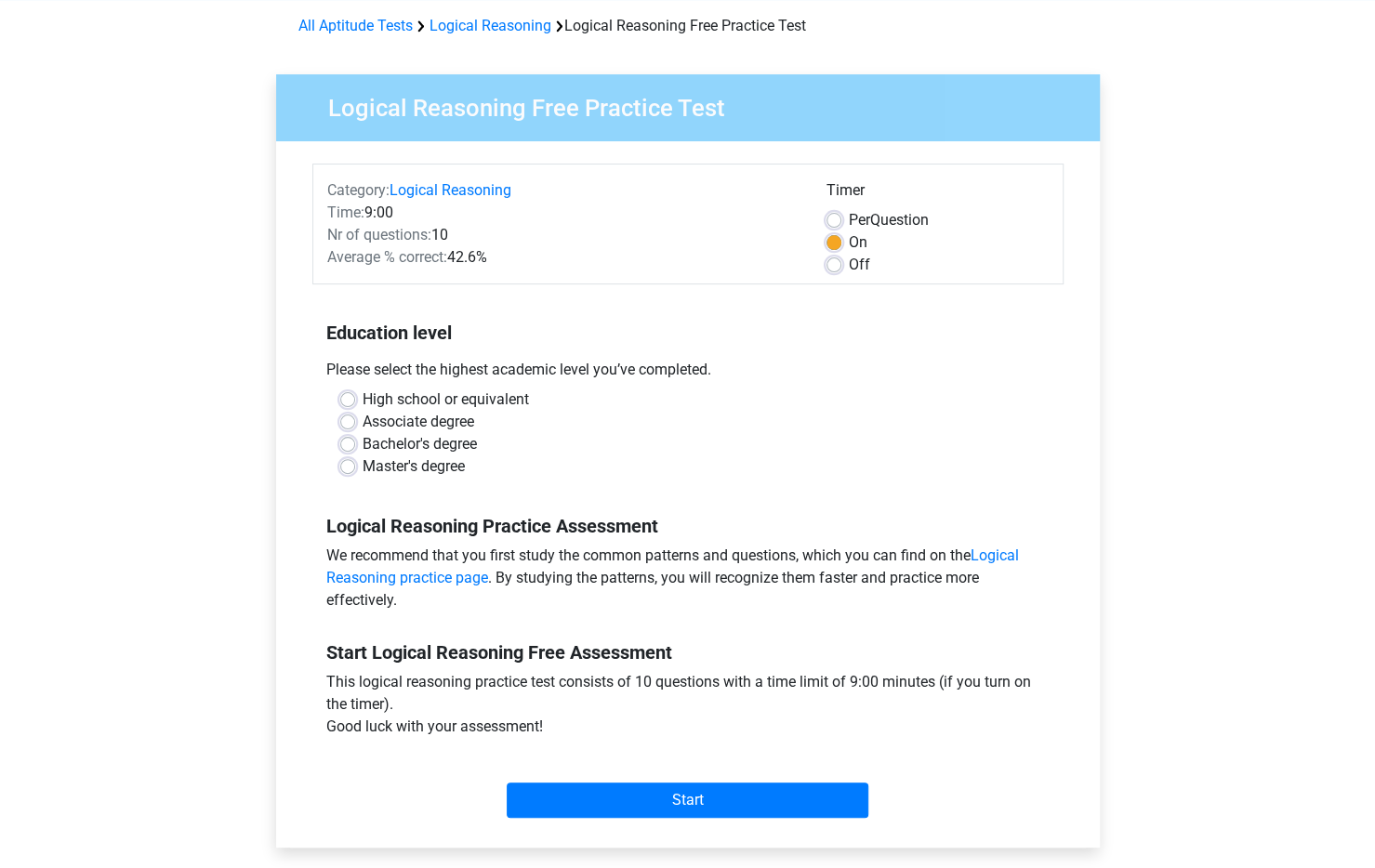 click on "High school or equivalent" at bounding box center [445, 400] 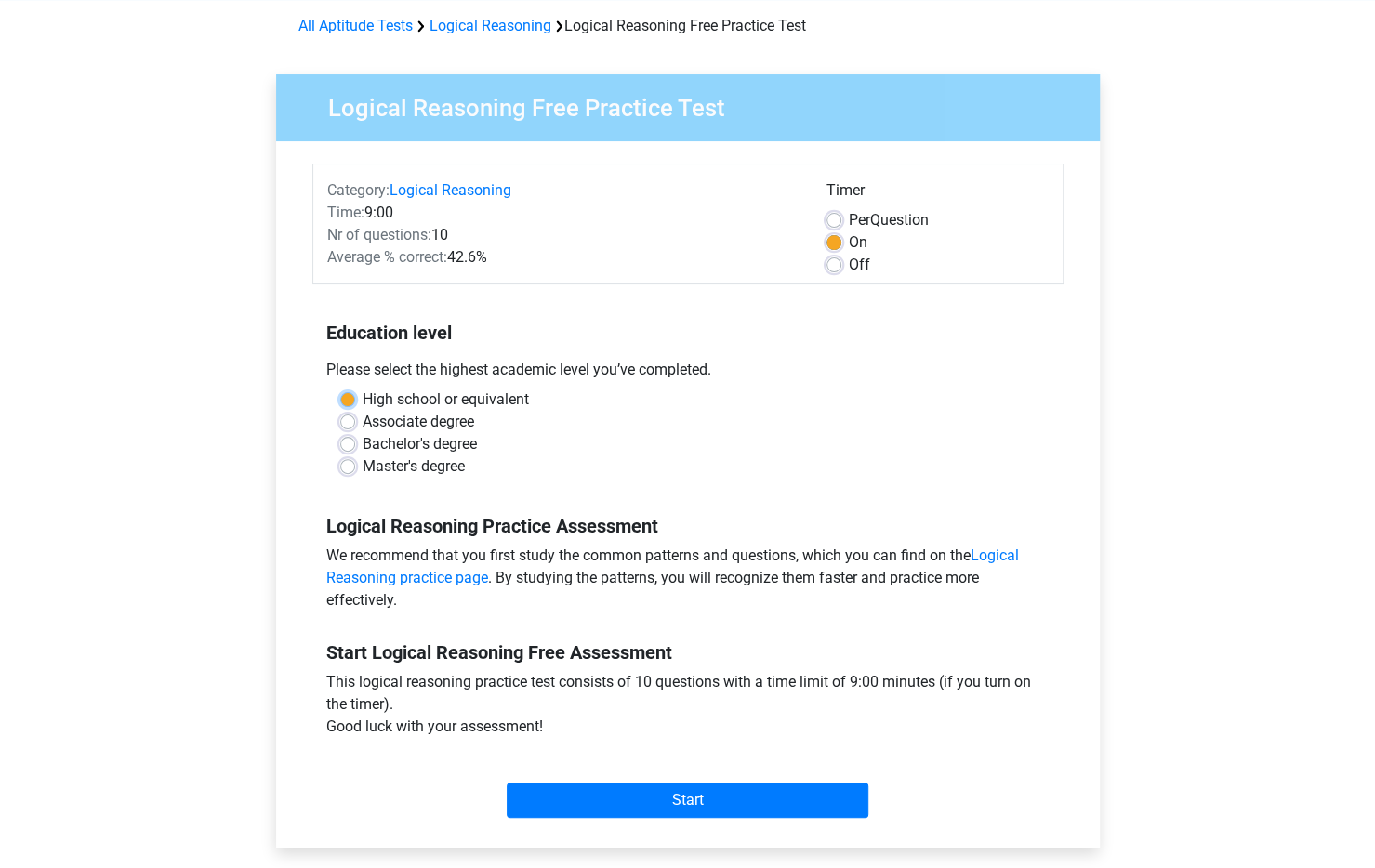 radio on "true" 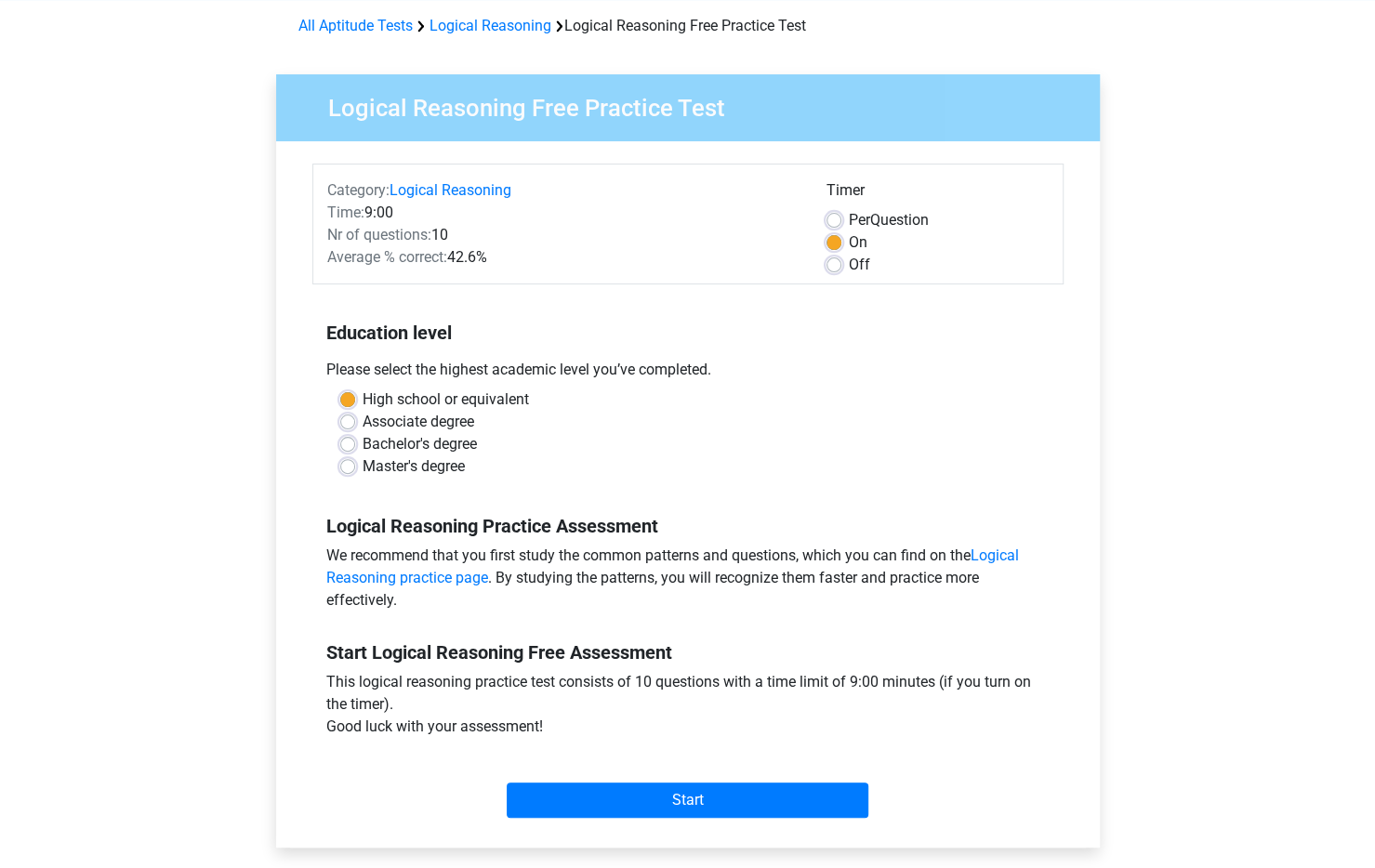 click on "High school or equivalent" at bounding box center (445, 400) 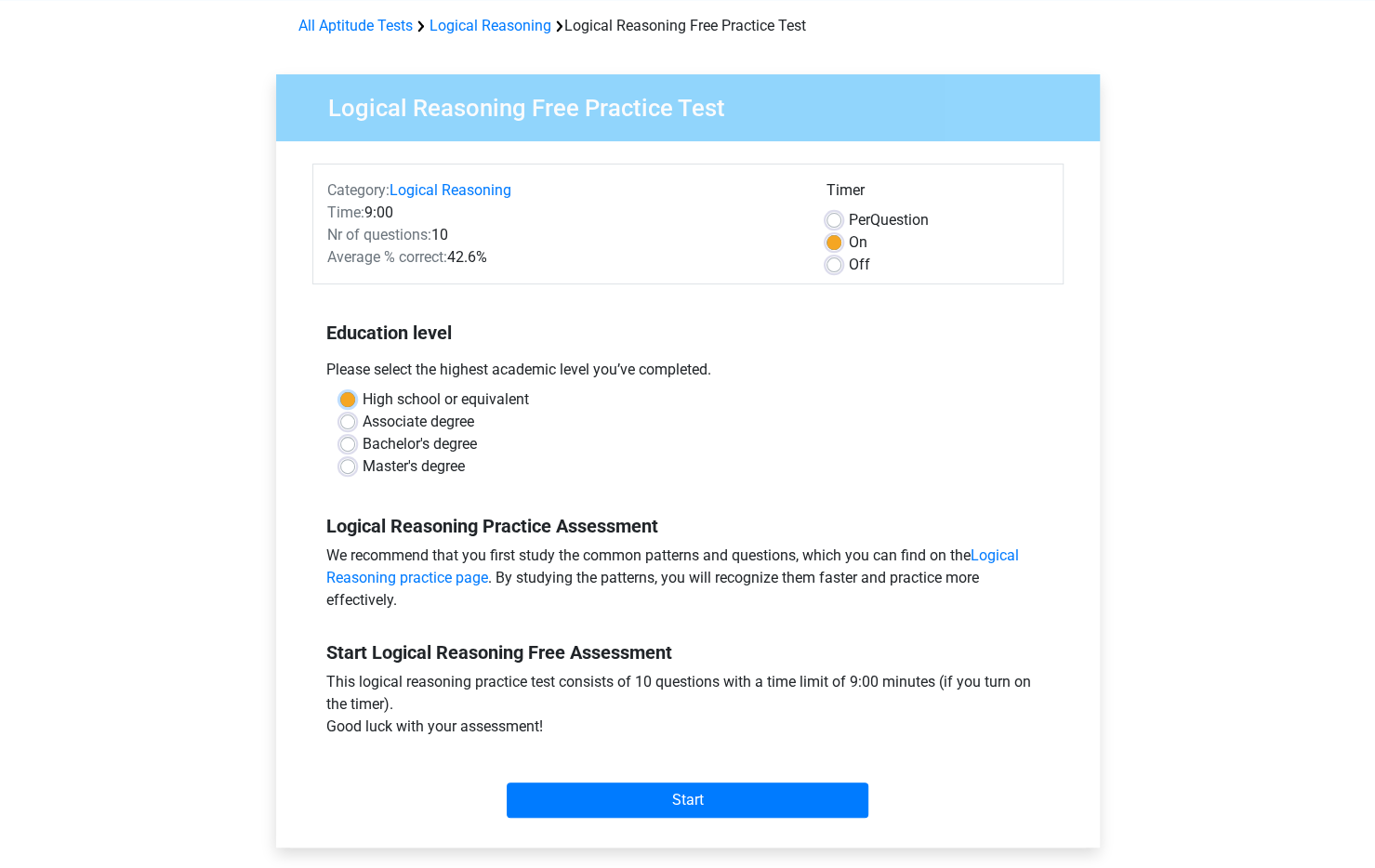 click on "High school or equivalent" at bounding box center (348, 398) 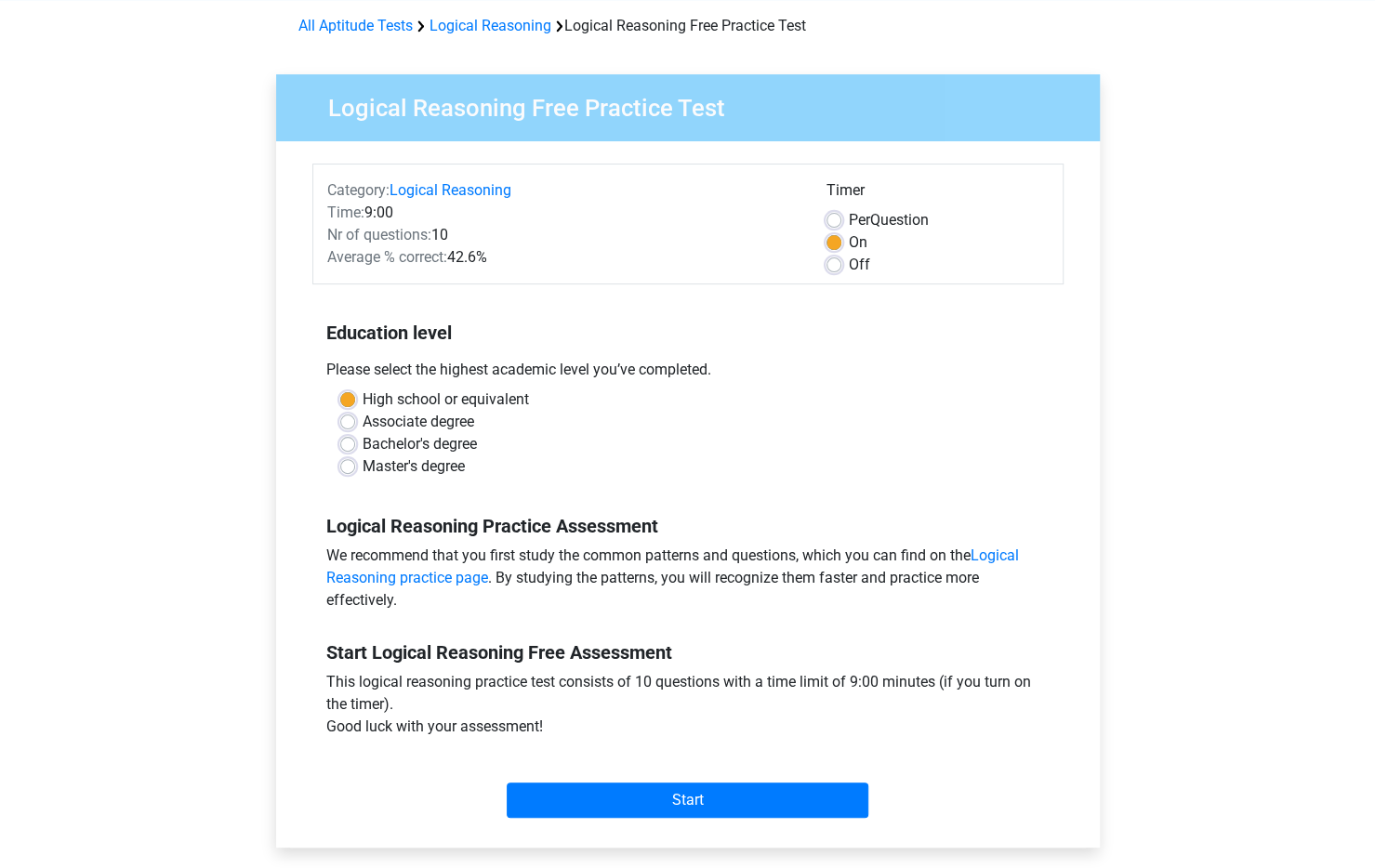 click on "Associate degree" at bounding box center [688, 422] 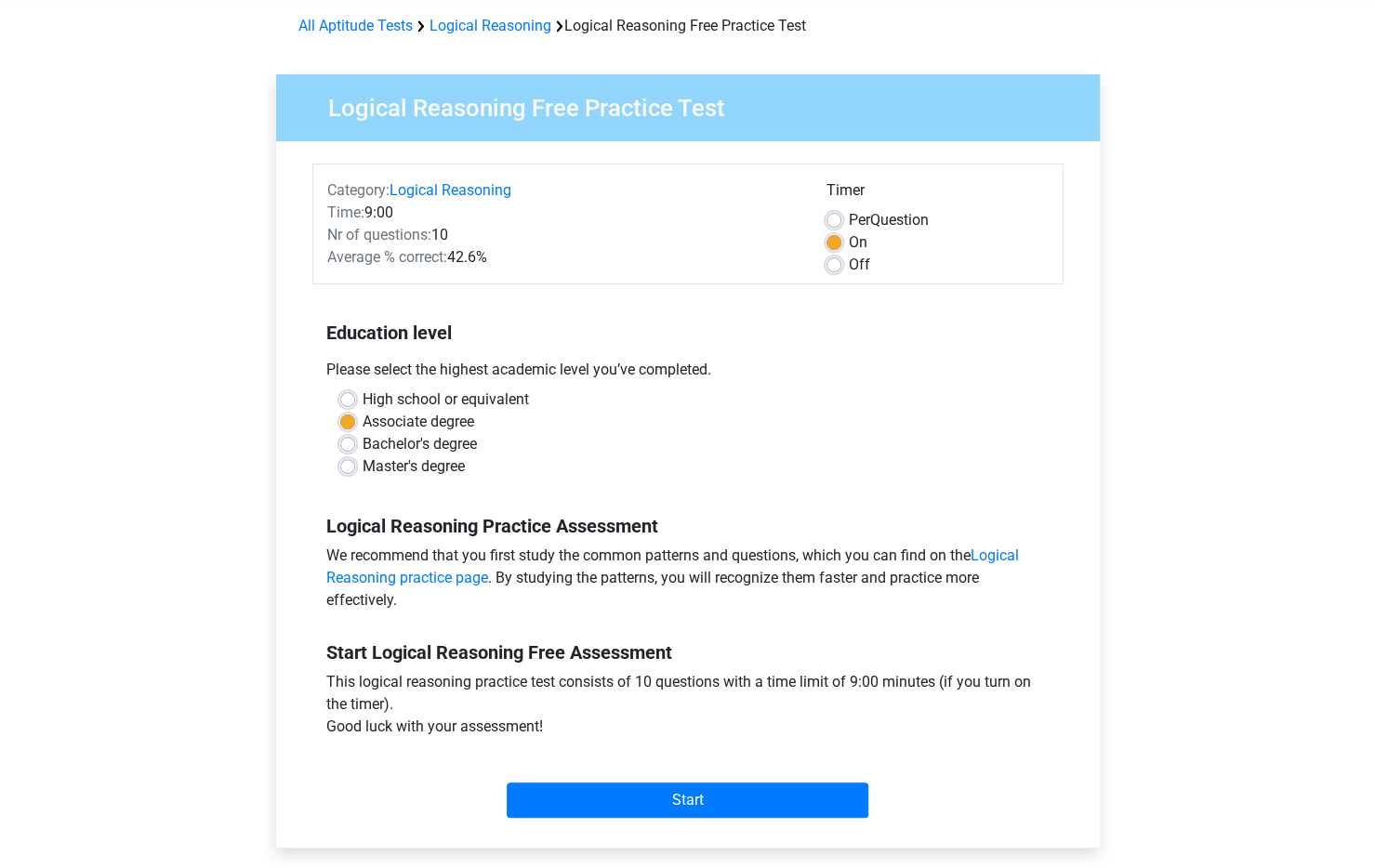 click on "High school or equivalent" at bounding box center [445, 400] 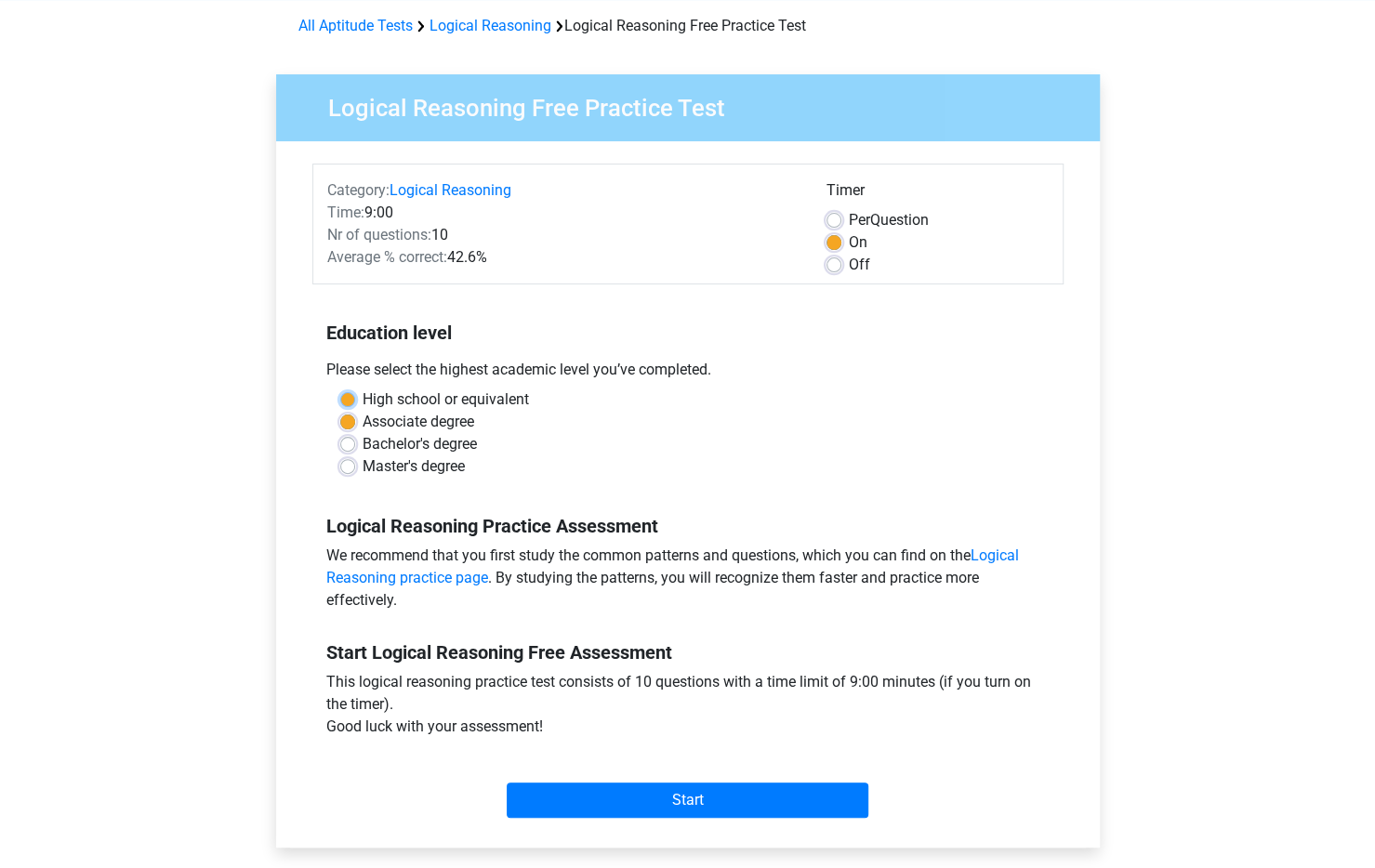 radio on "true" 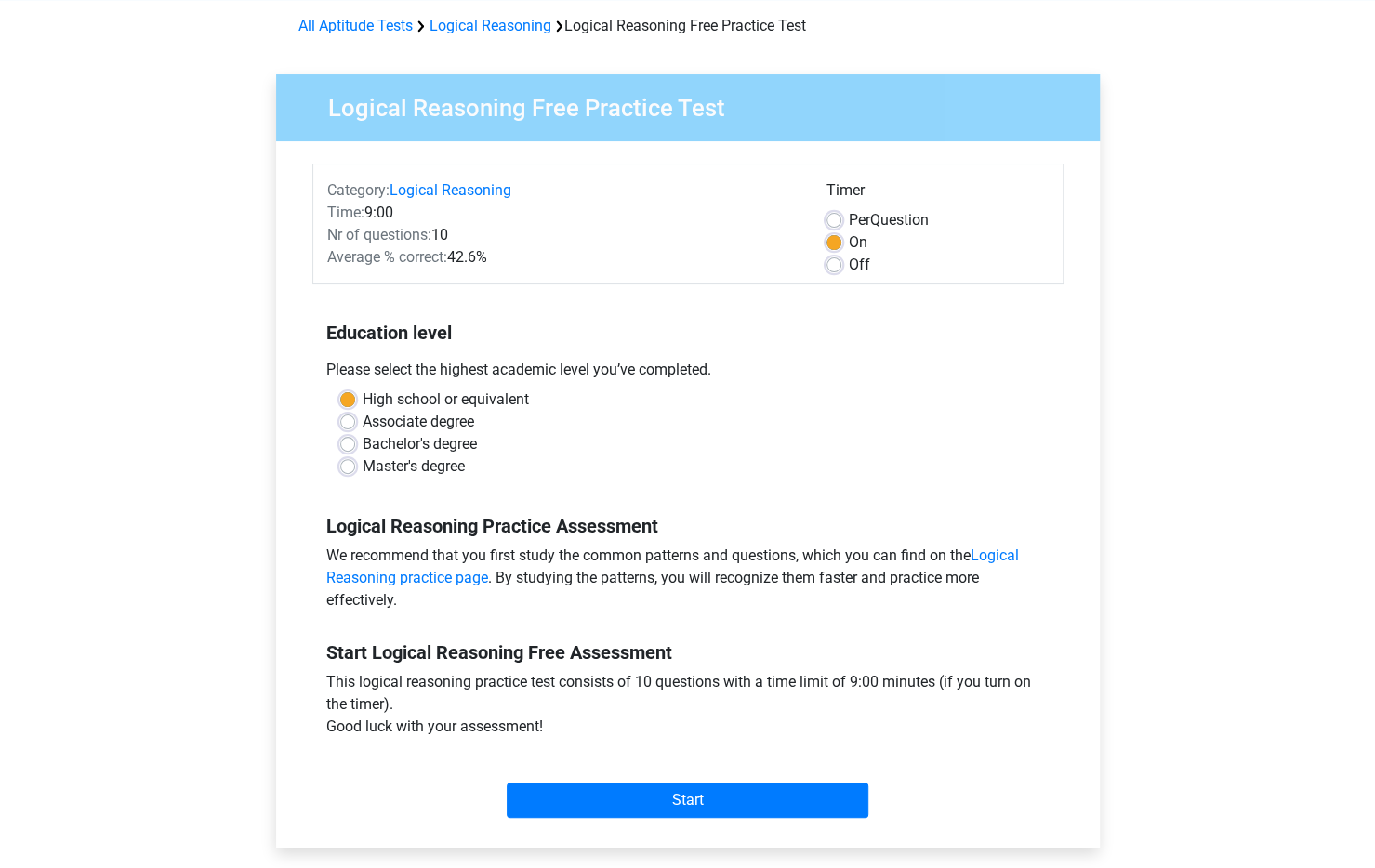 drag, startPoint x: 319, startPoint y: 192, endPoint x: 555, endPoint y: 232, distance: 239.36583 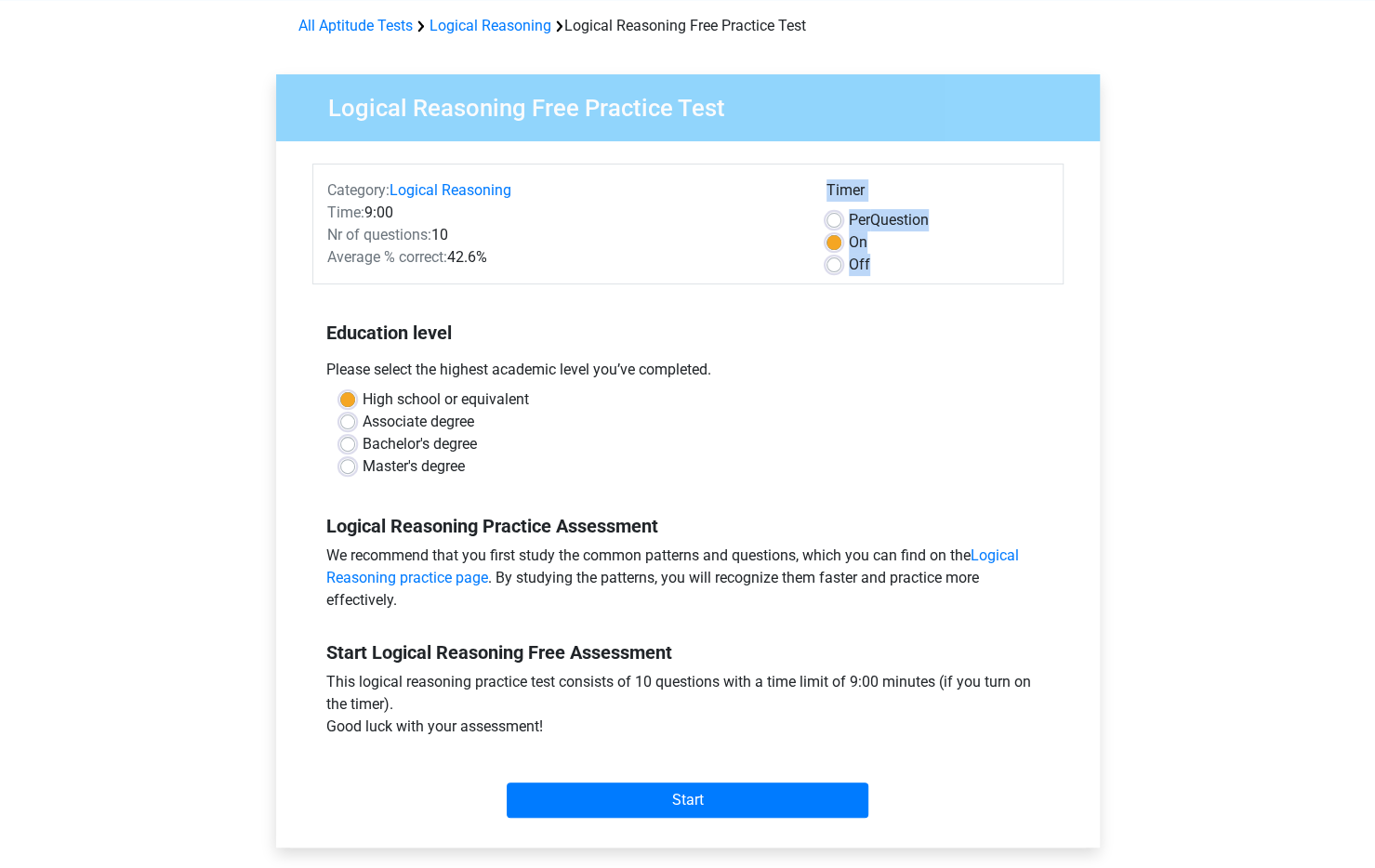drag, startPoint x: 822, startPoint y: 181, endPoint x: 904, endPoint y: 253, distance: 109.1238 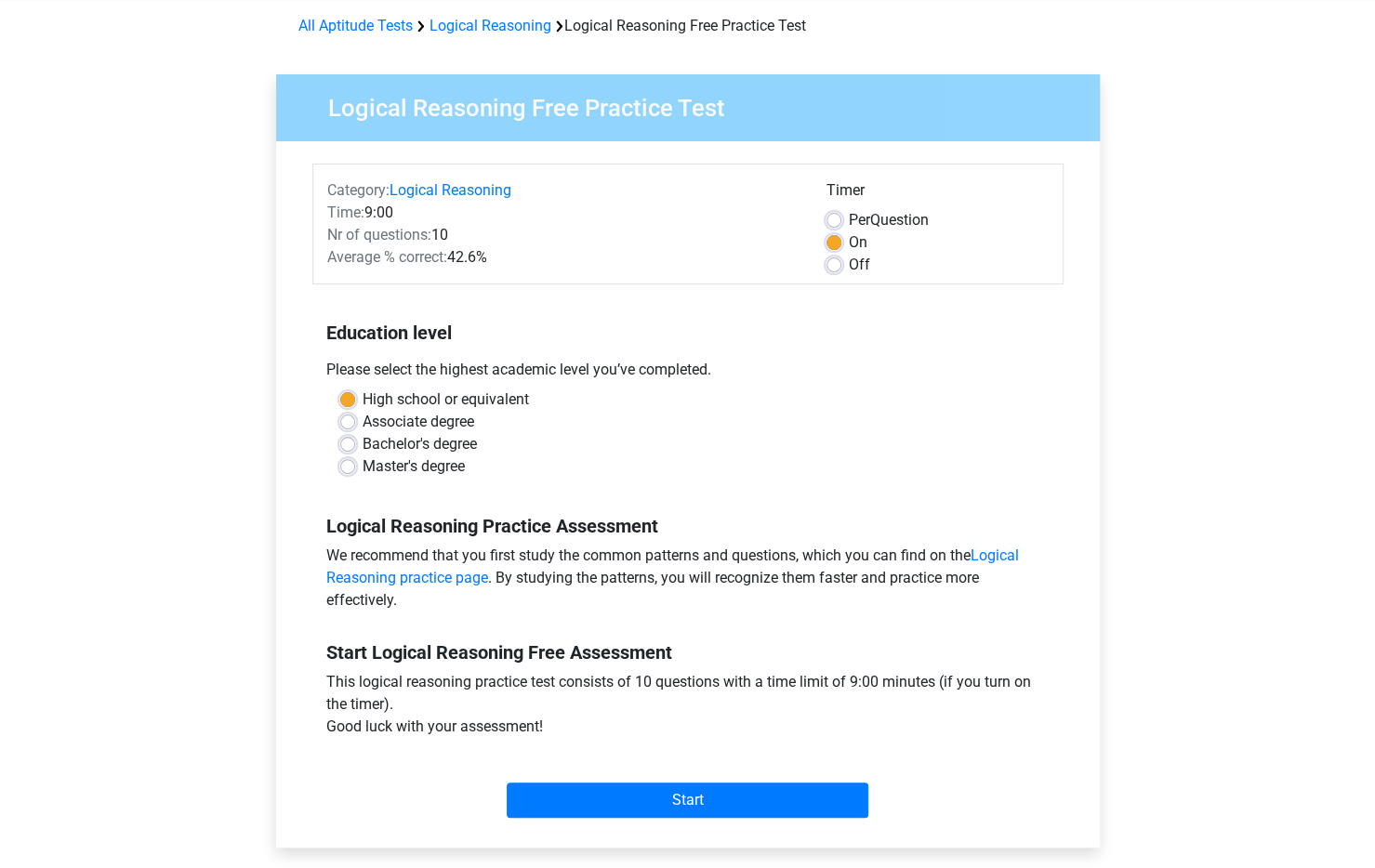 click on "Off" at bounding box center (937, 265) 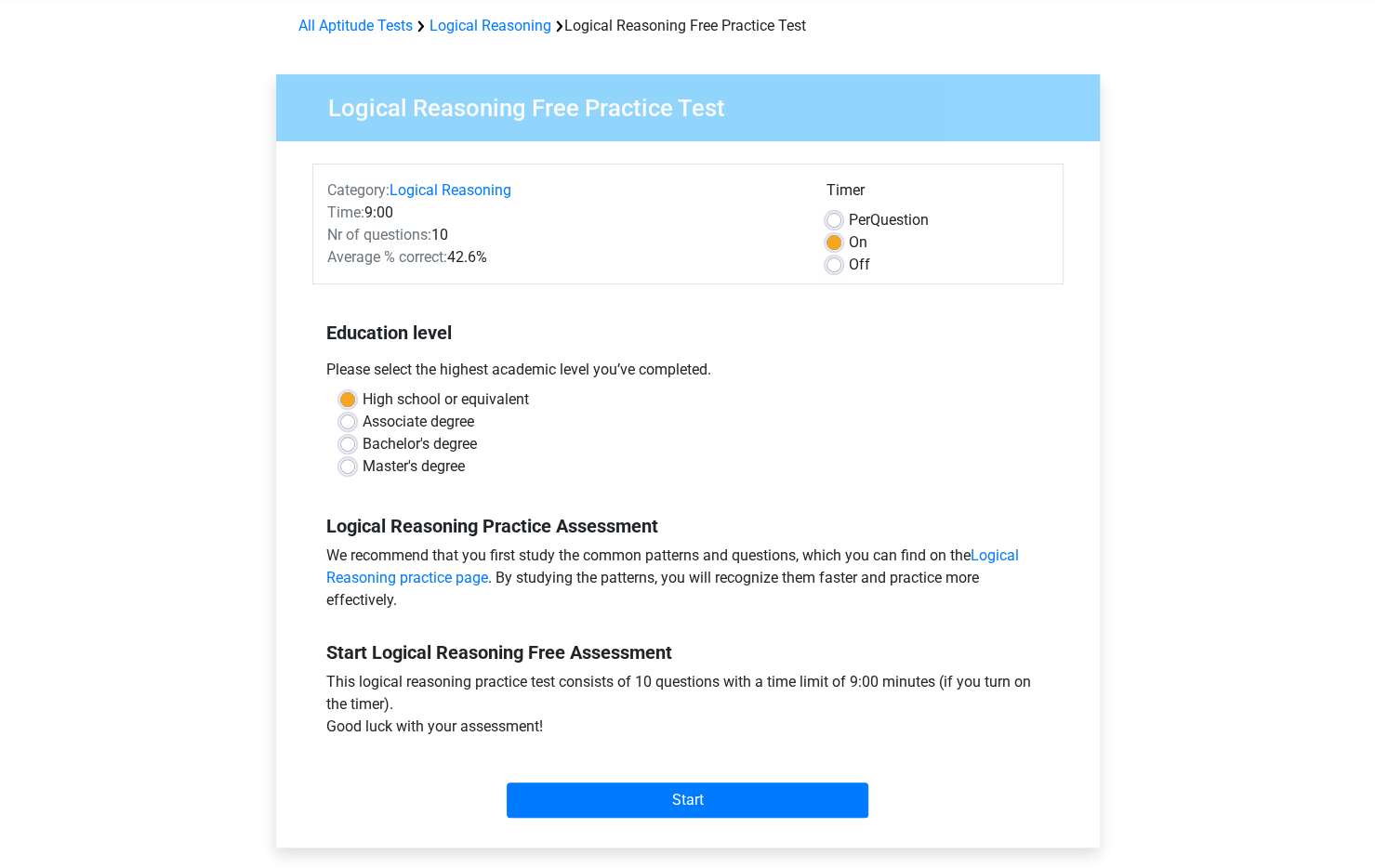drag, startPoint x: 320, startPoint y: 236, endPoint x: 507, endPoint y: 267, distance: 189.5521 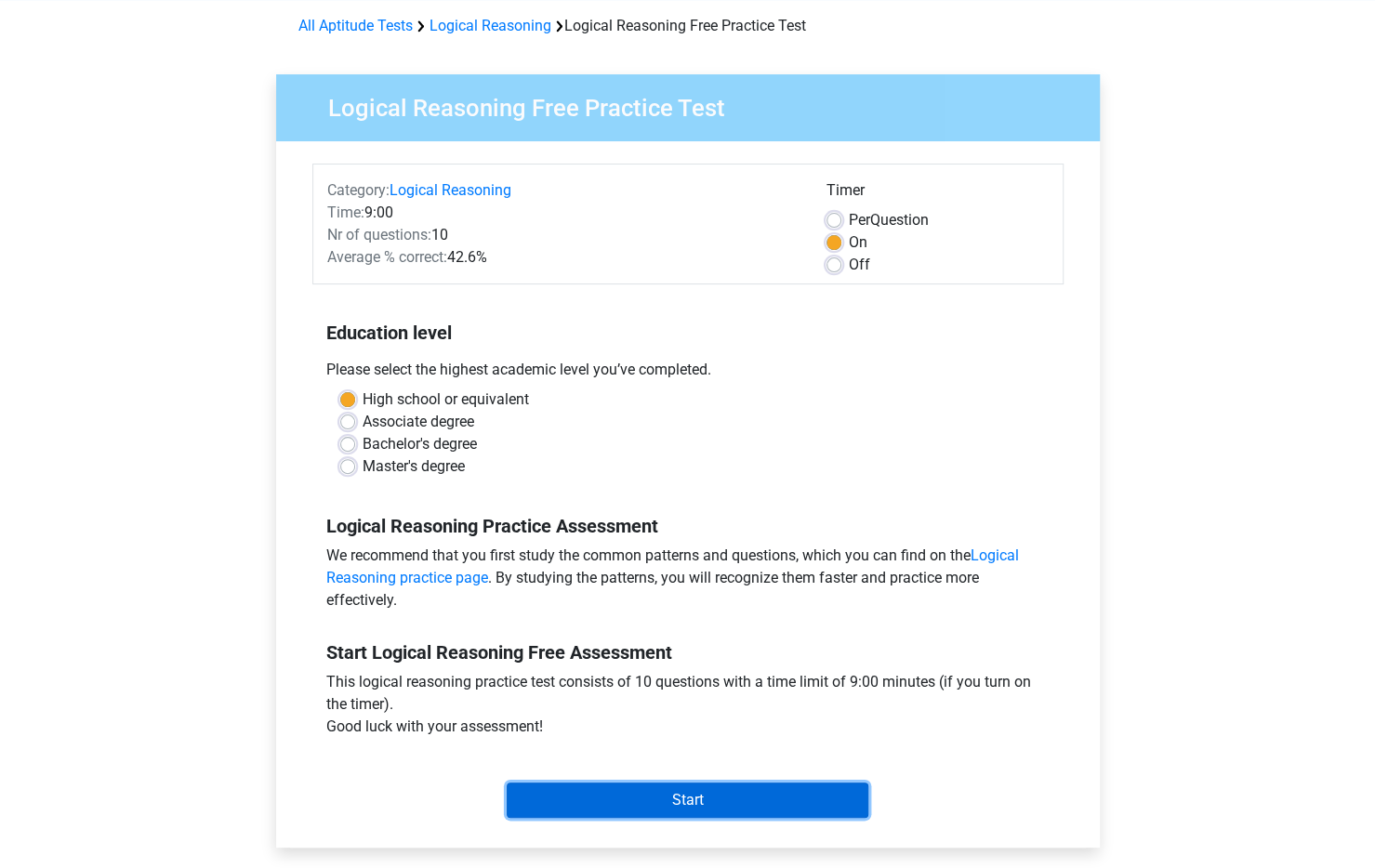 click on "Start" at bounding box center [687, 800] 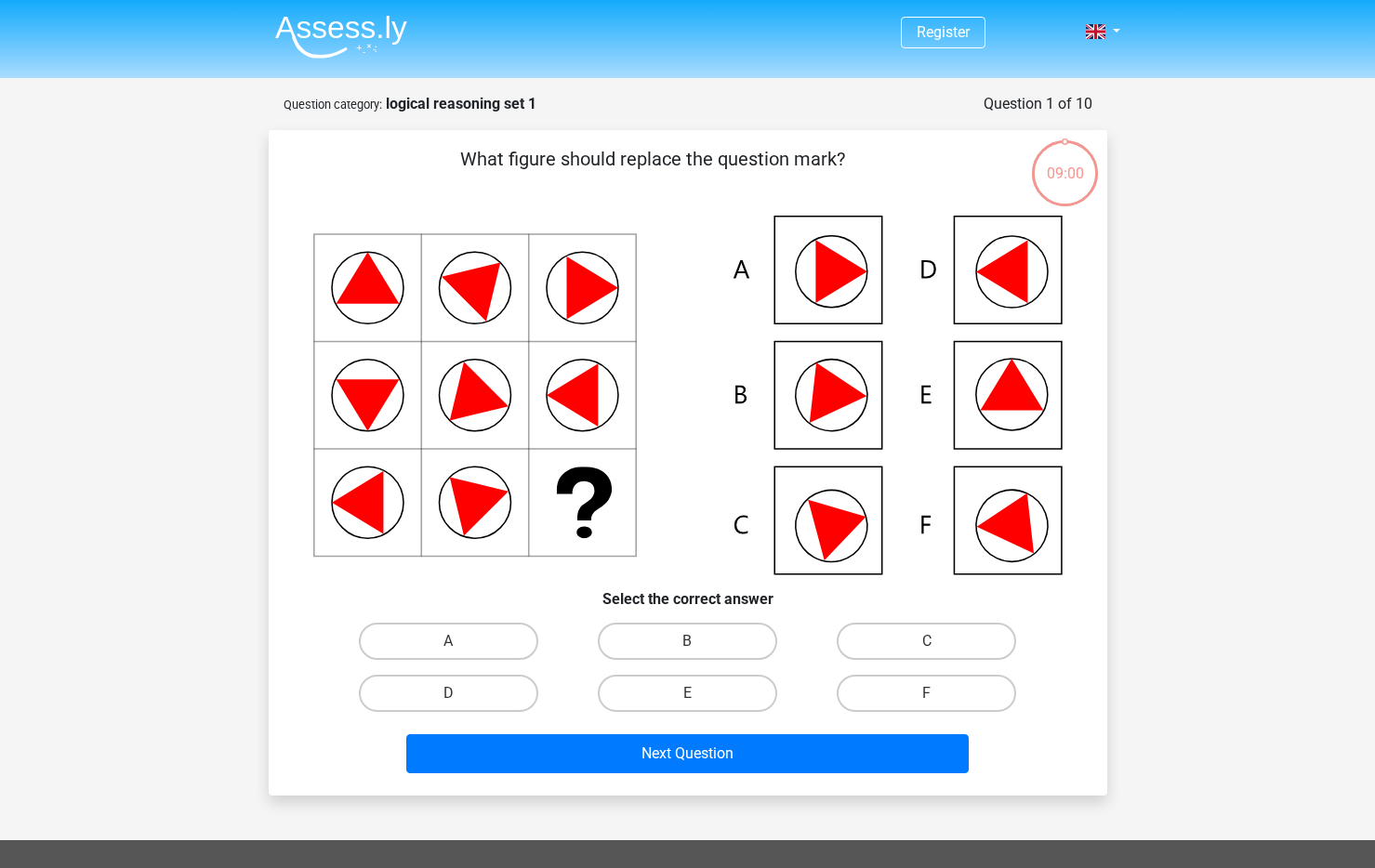 scroll, scrollTop: 0, scrollLeft: 0, axis: both 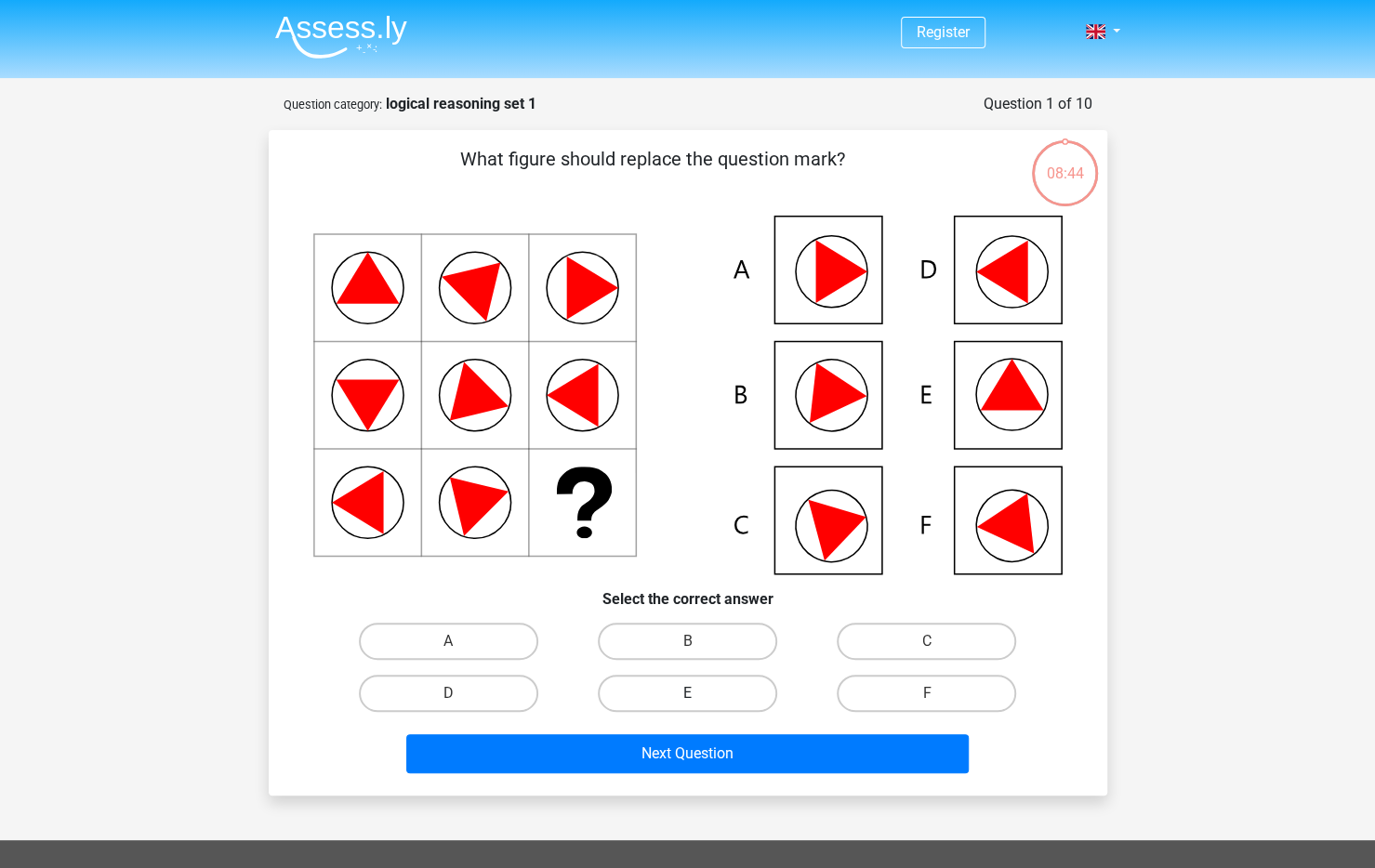 click on "E" at bounding box center [687, 693] 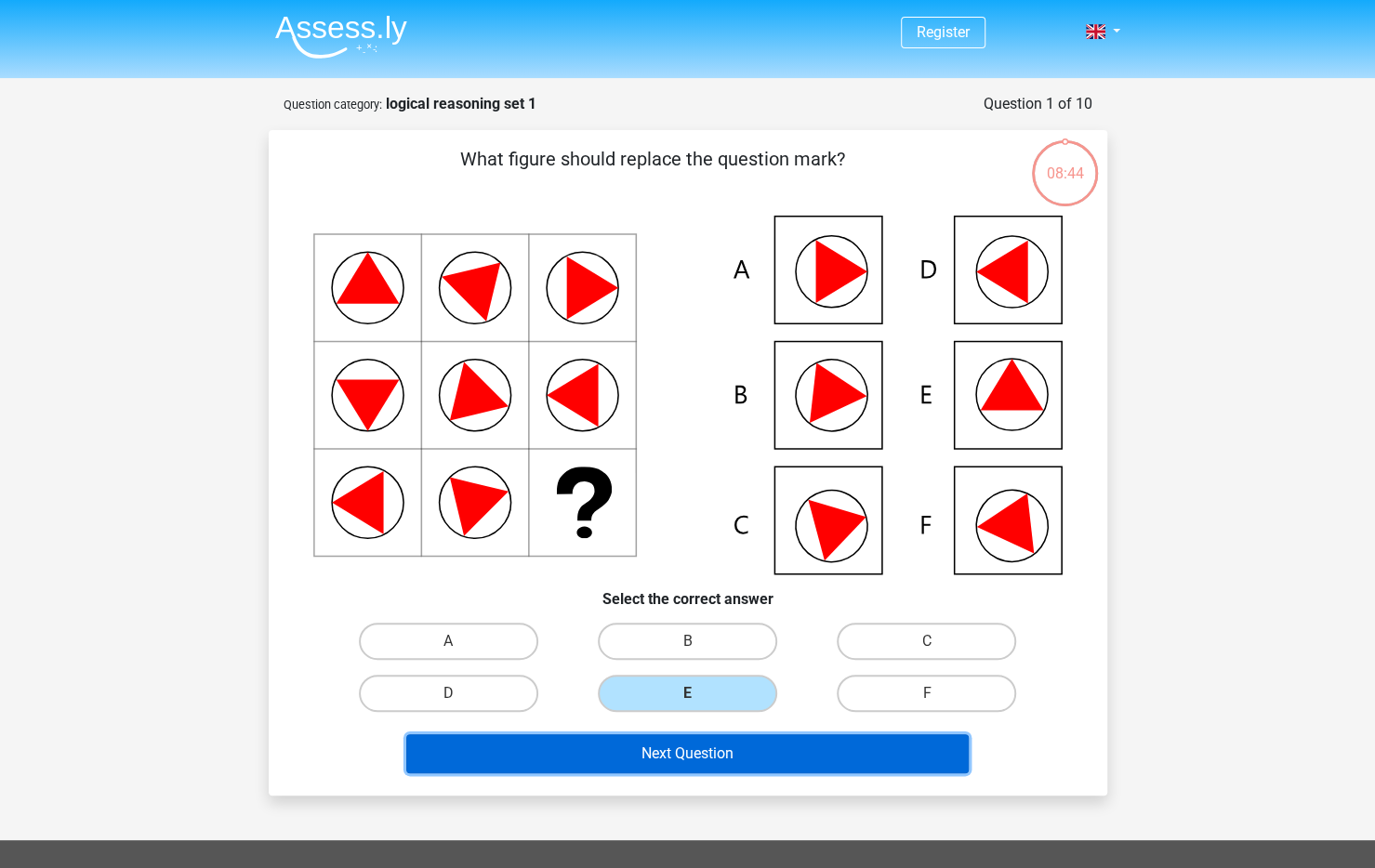 click on "Next Question" at bounding box center [687, 754] 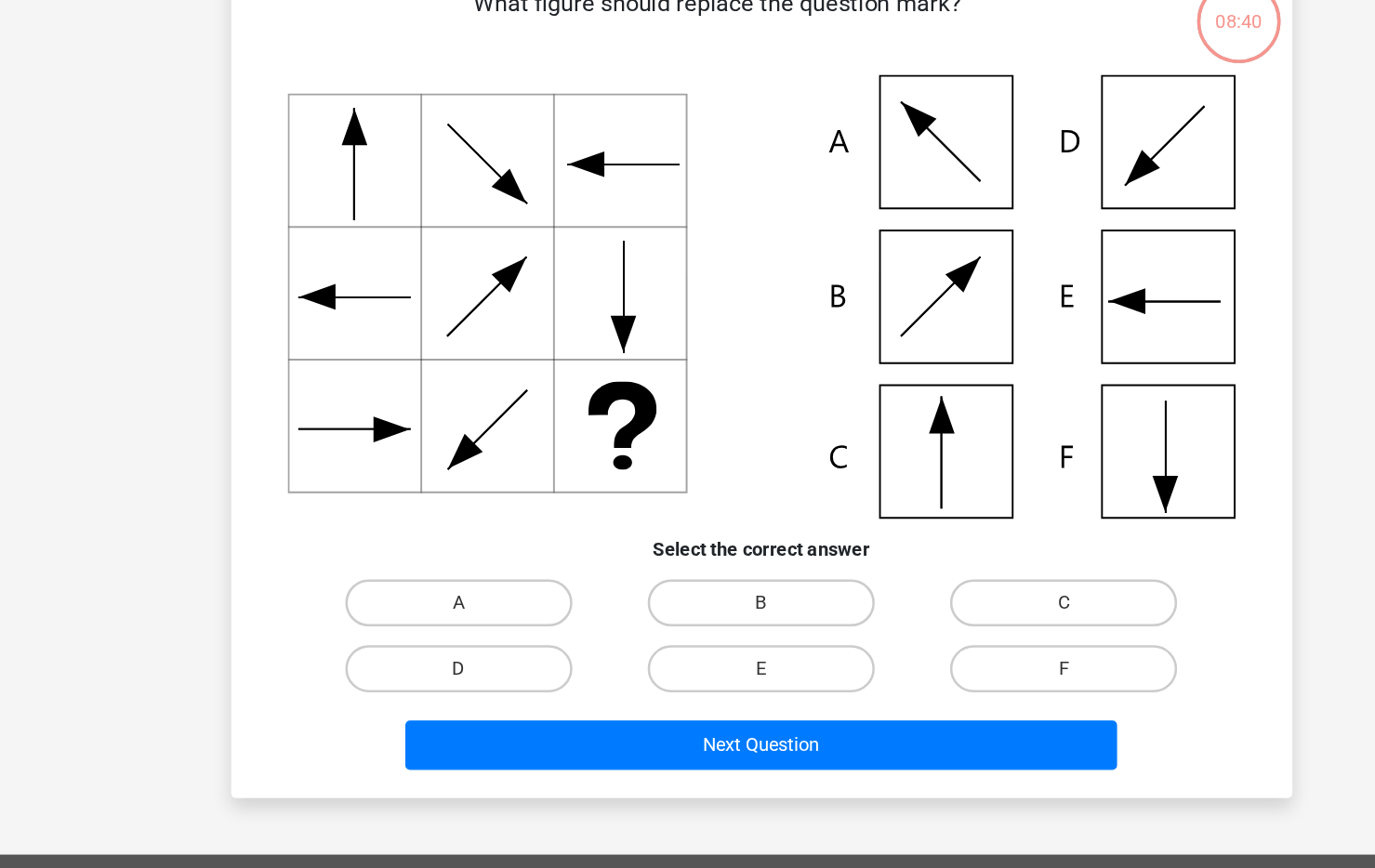 scroll, scrollTop: 93, scrollLeft: 0, axis: vertical 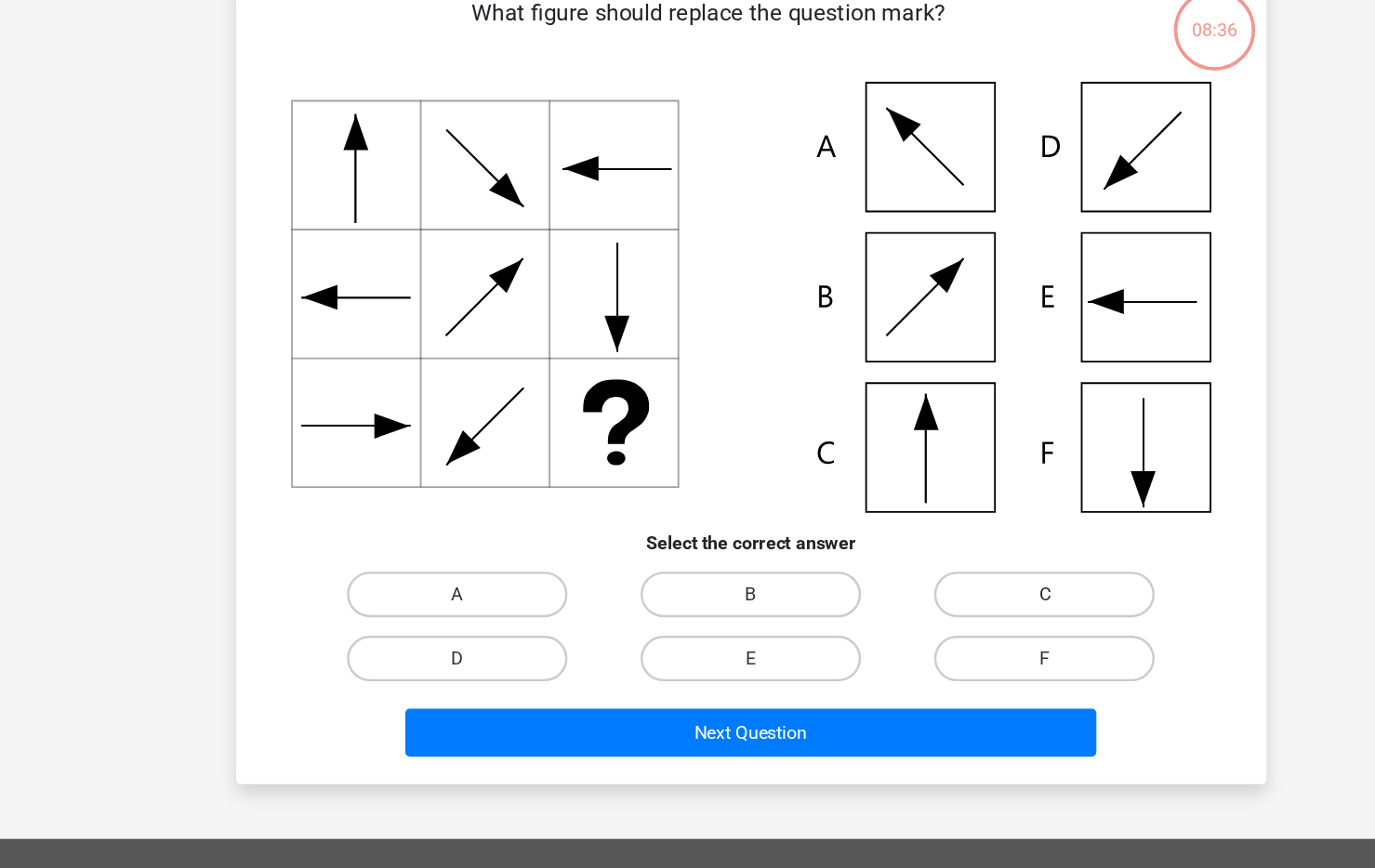 click on "C" at bounding box center [926, 540] 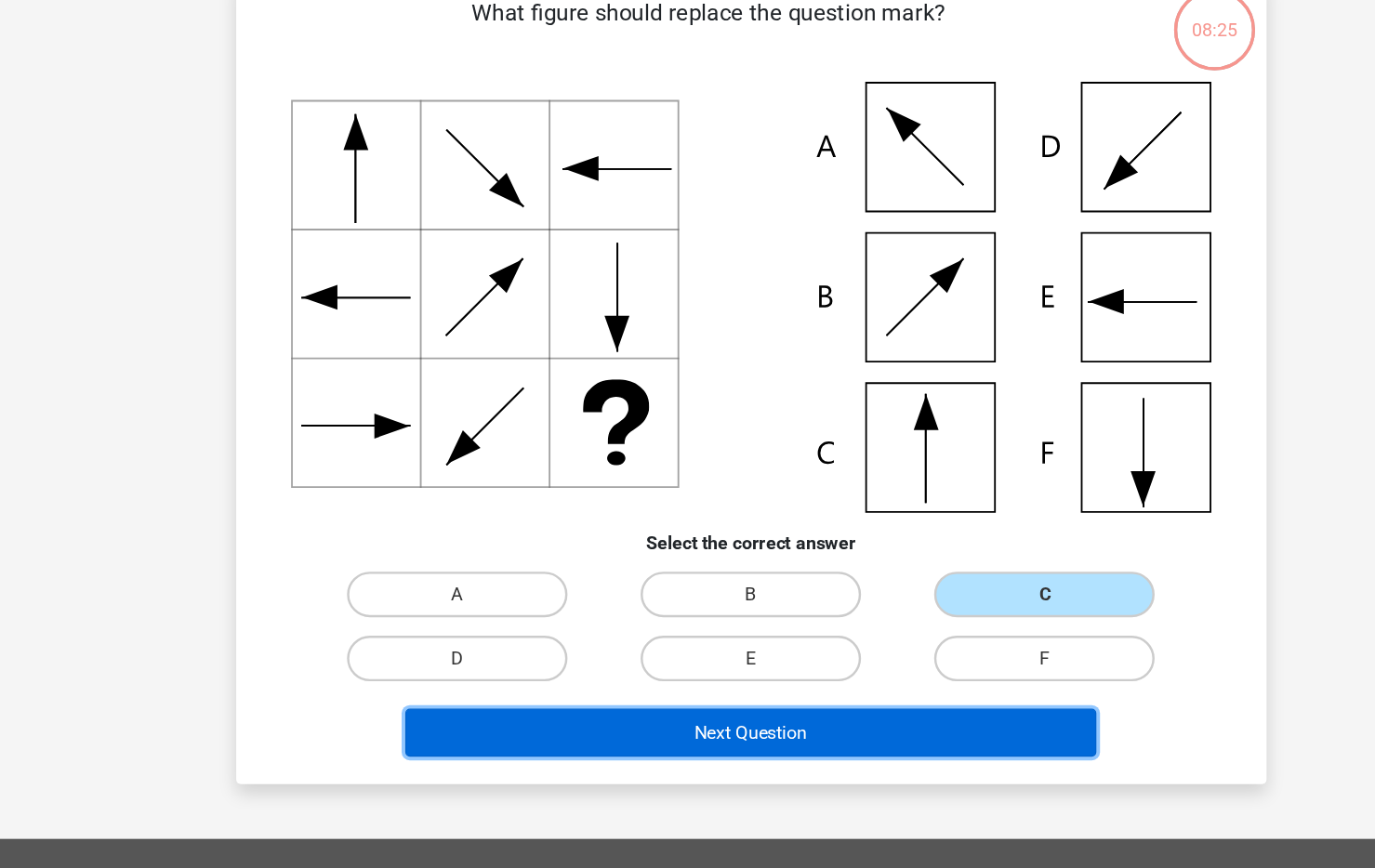 click on "Next Question" at bounding box center [687, 652] 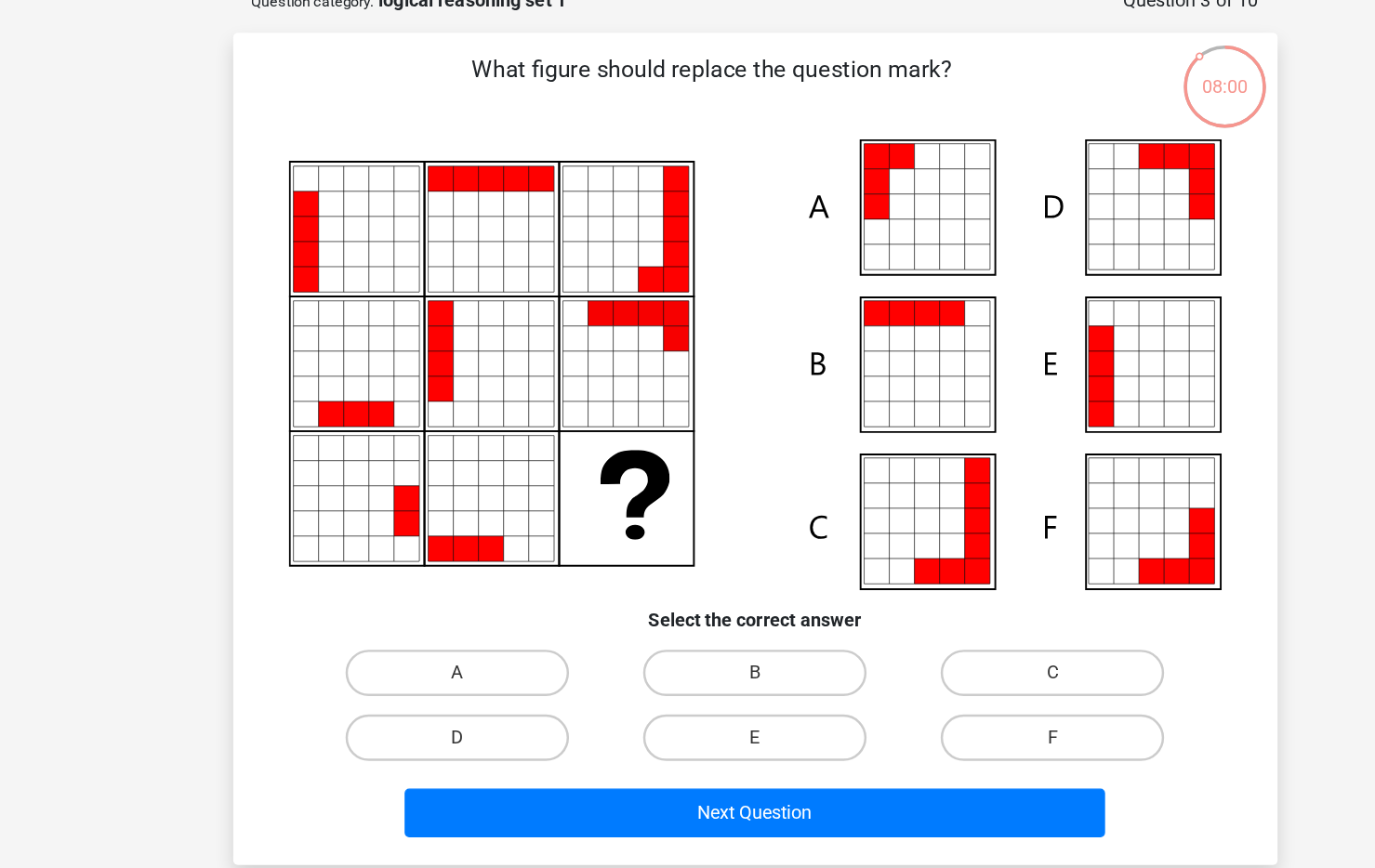 scroll, scrollTop: 64, scrollLeft: 0, axis: vertical 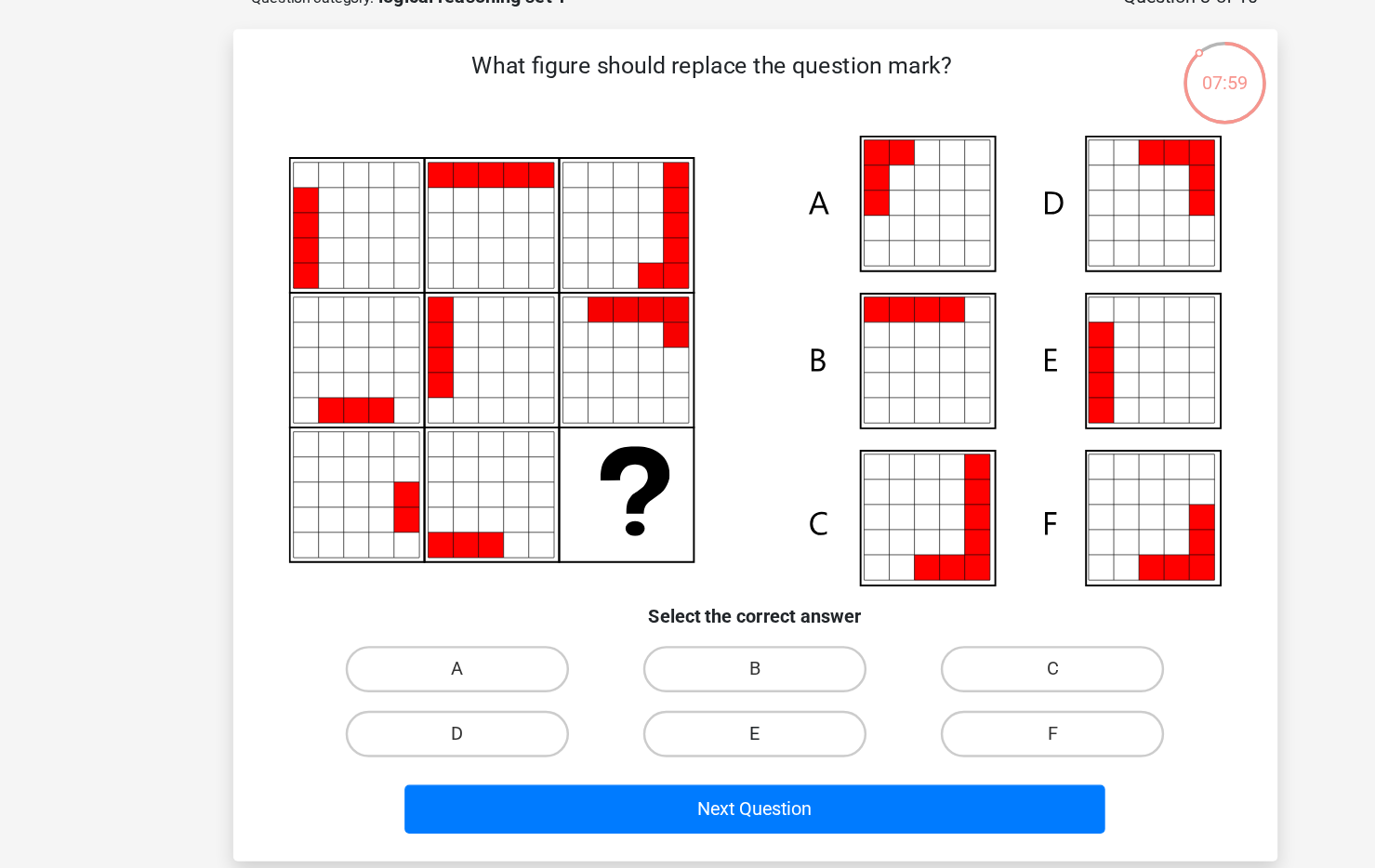 click on "E" at bounding box center [687, 631] 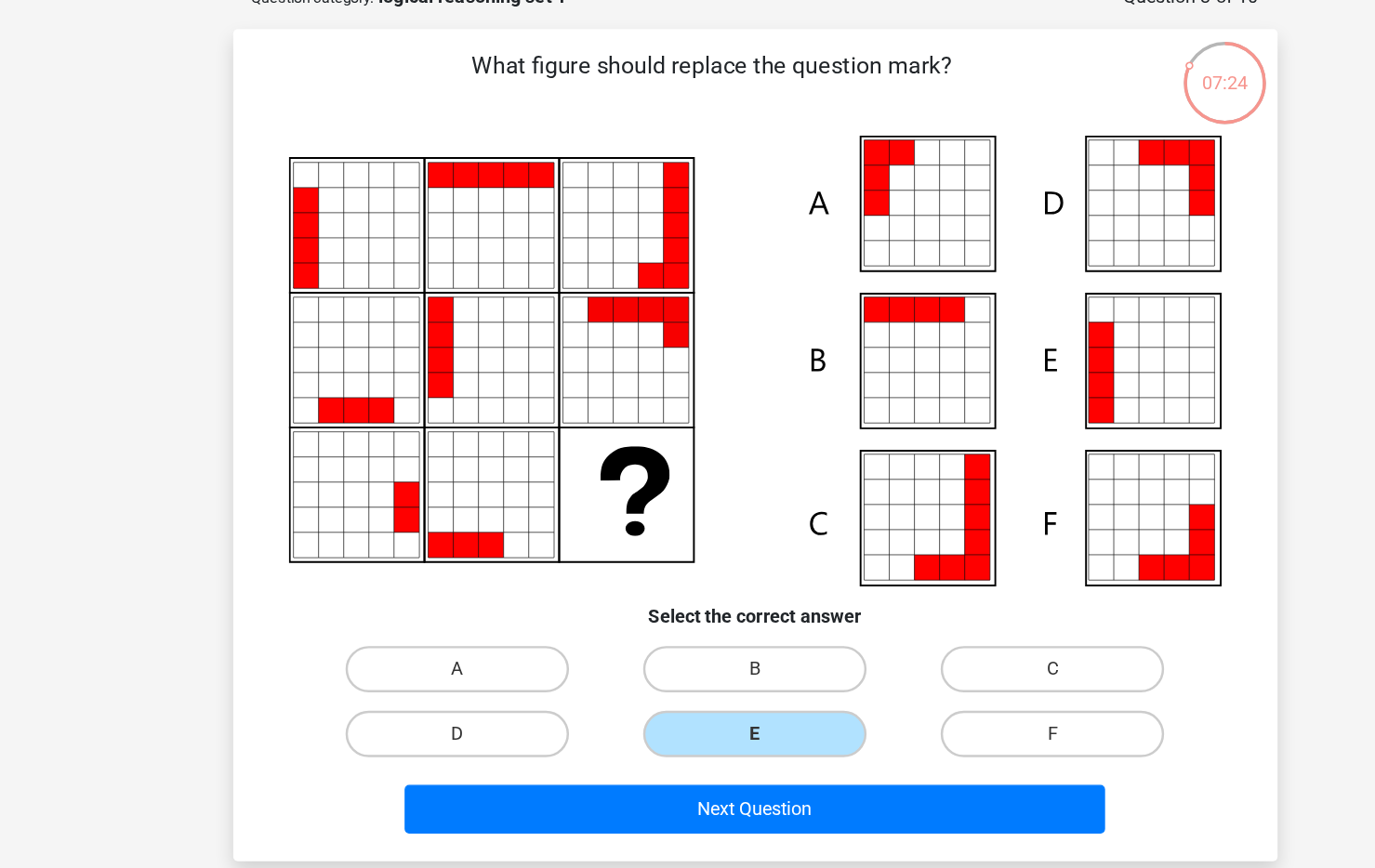 click on "A" at bounding box center [454, 585] 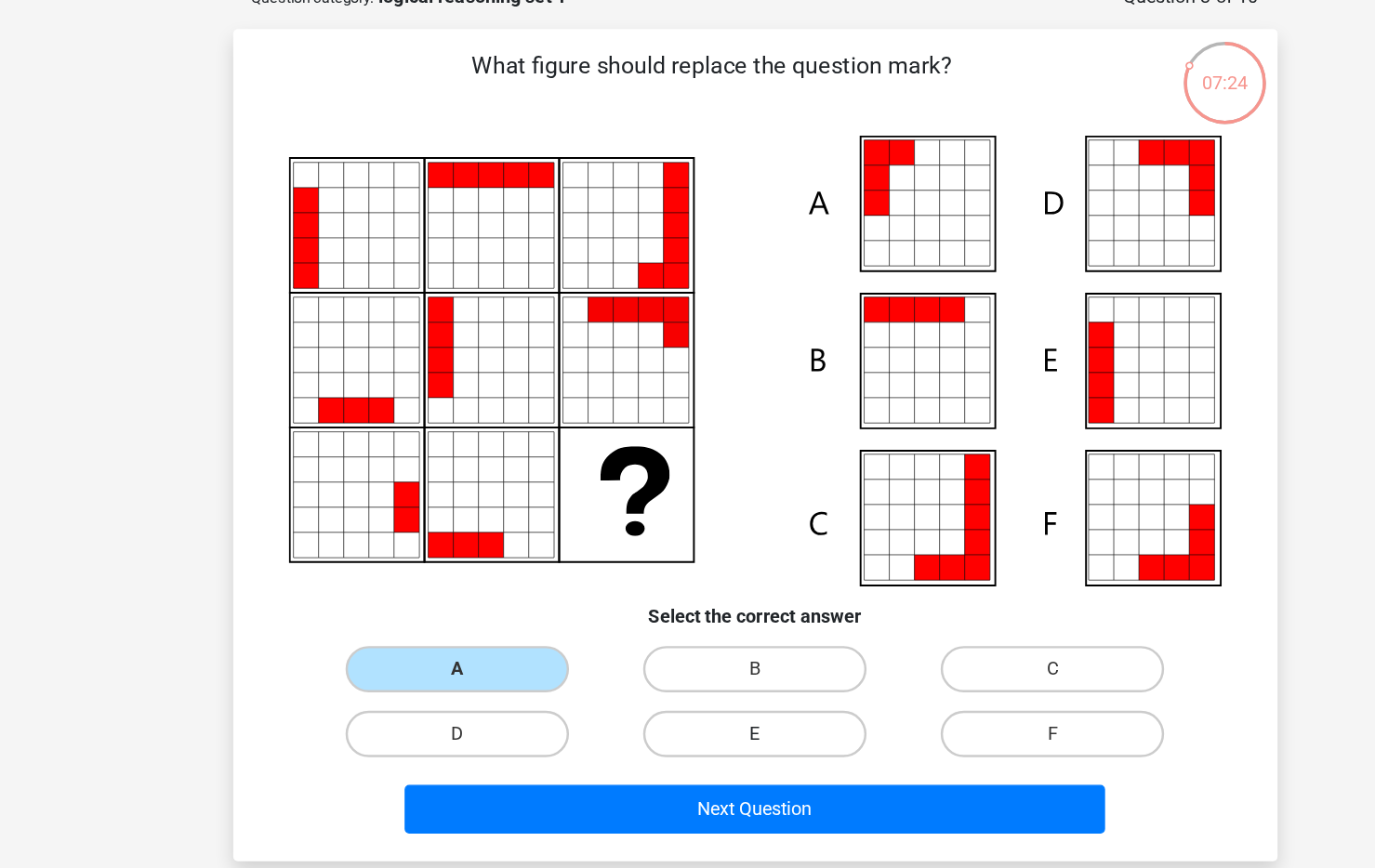 click on "E" at bounding box center (687, 631) 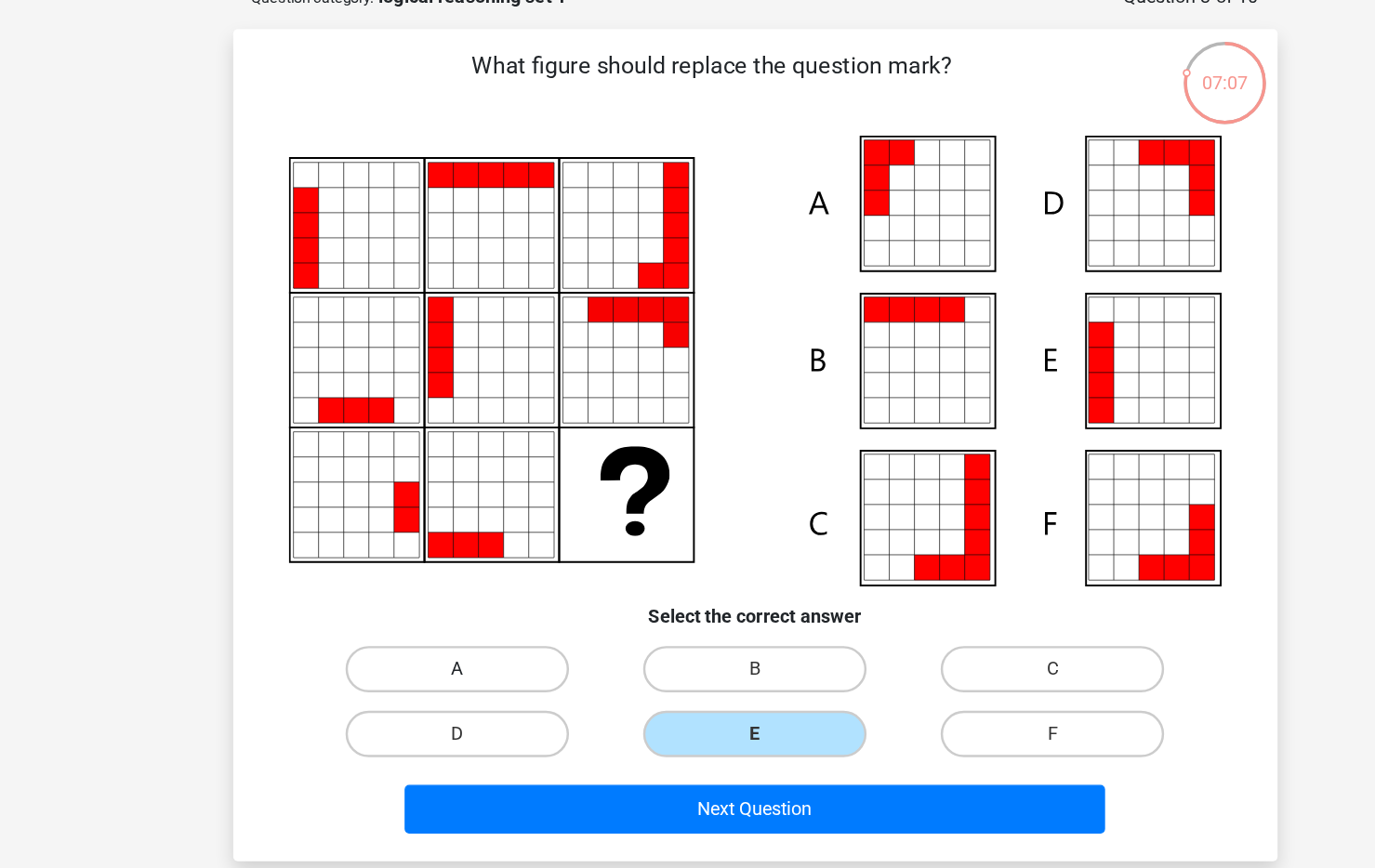 click on "A" at bounding box center (448, 579) 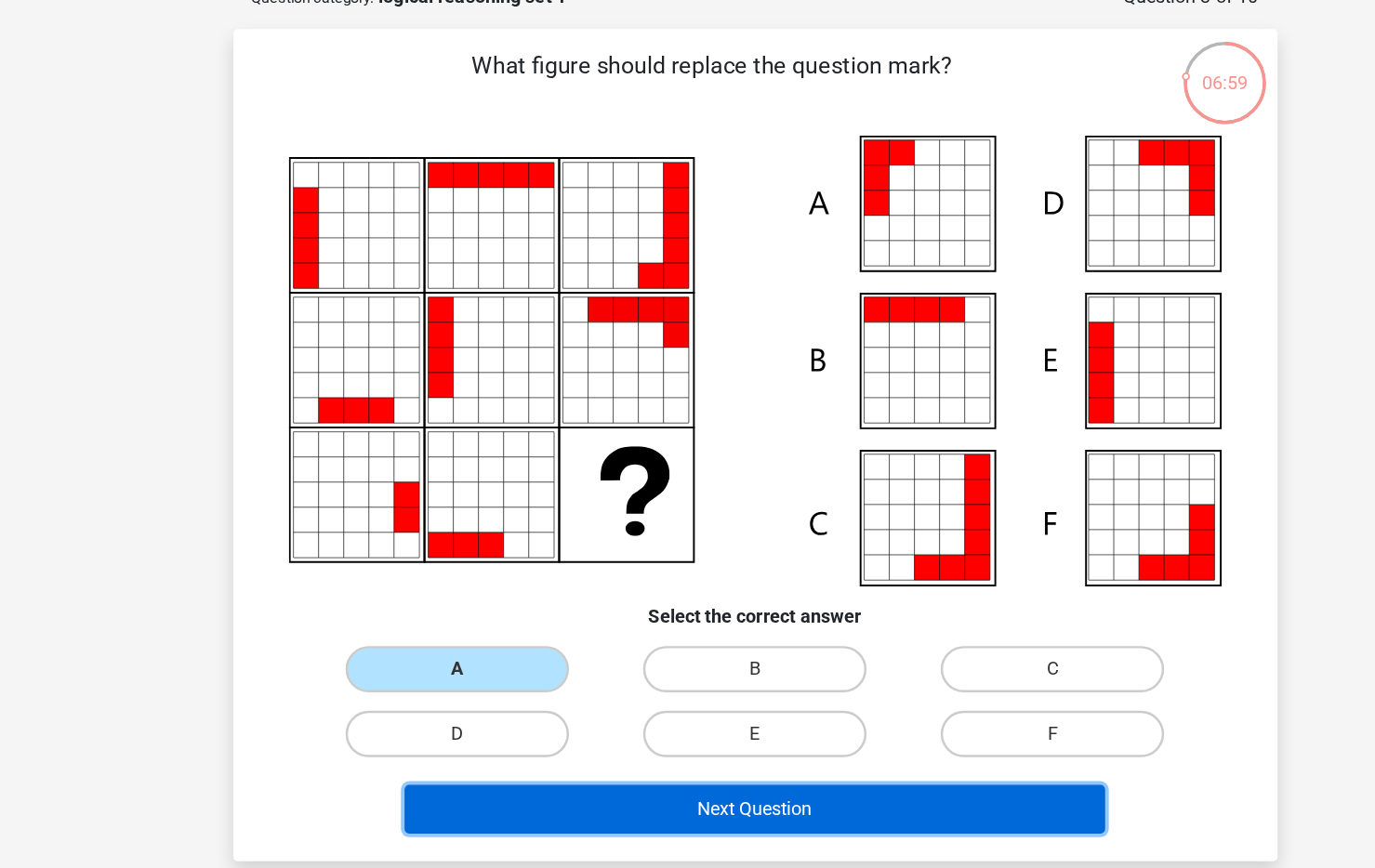 click on "Next Question" at bounding box center [687, 691] 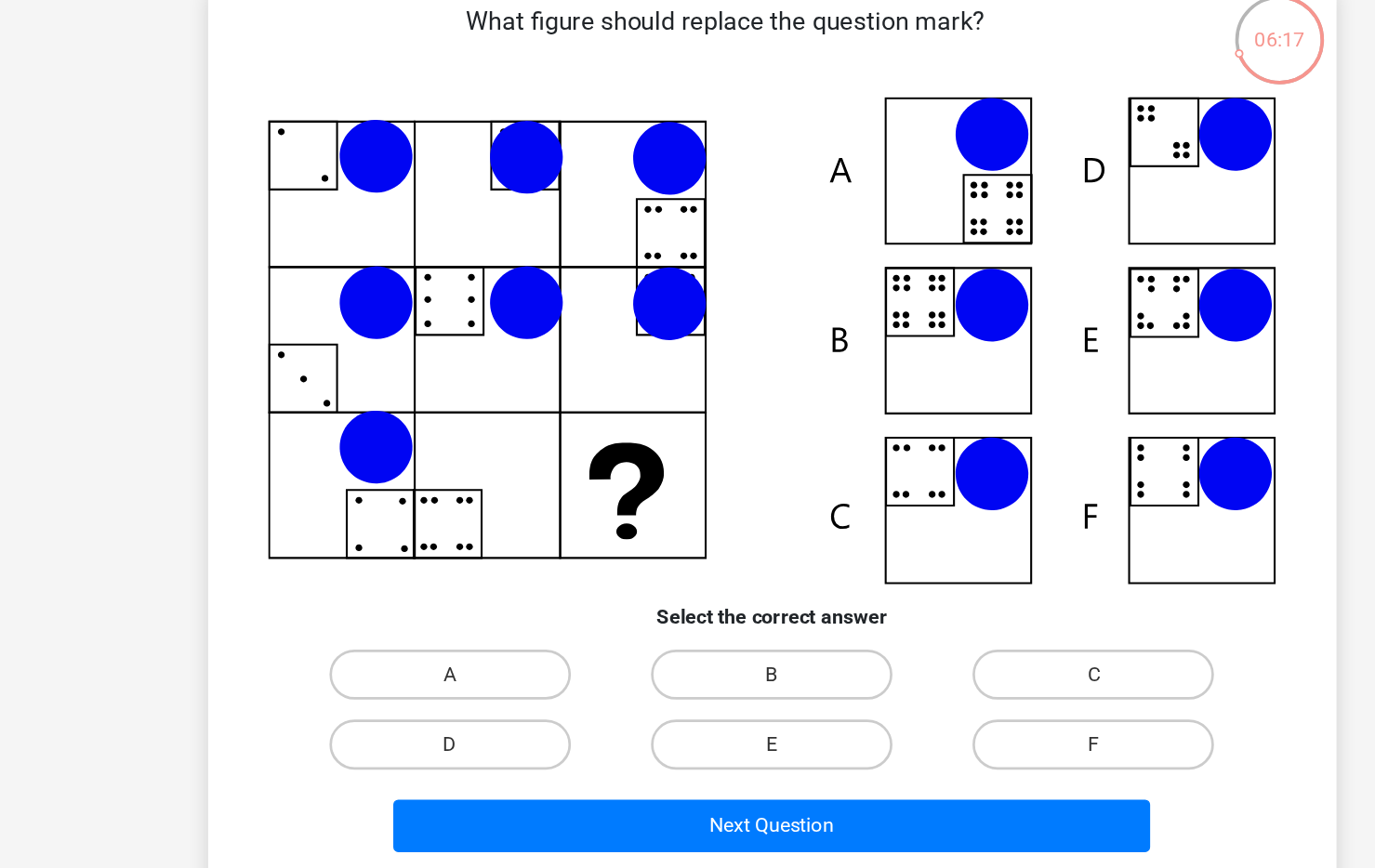 scroll, scrollTop: 65, scrollLeft: 0, axis: vertical 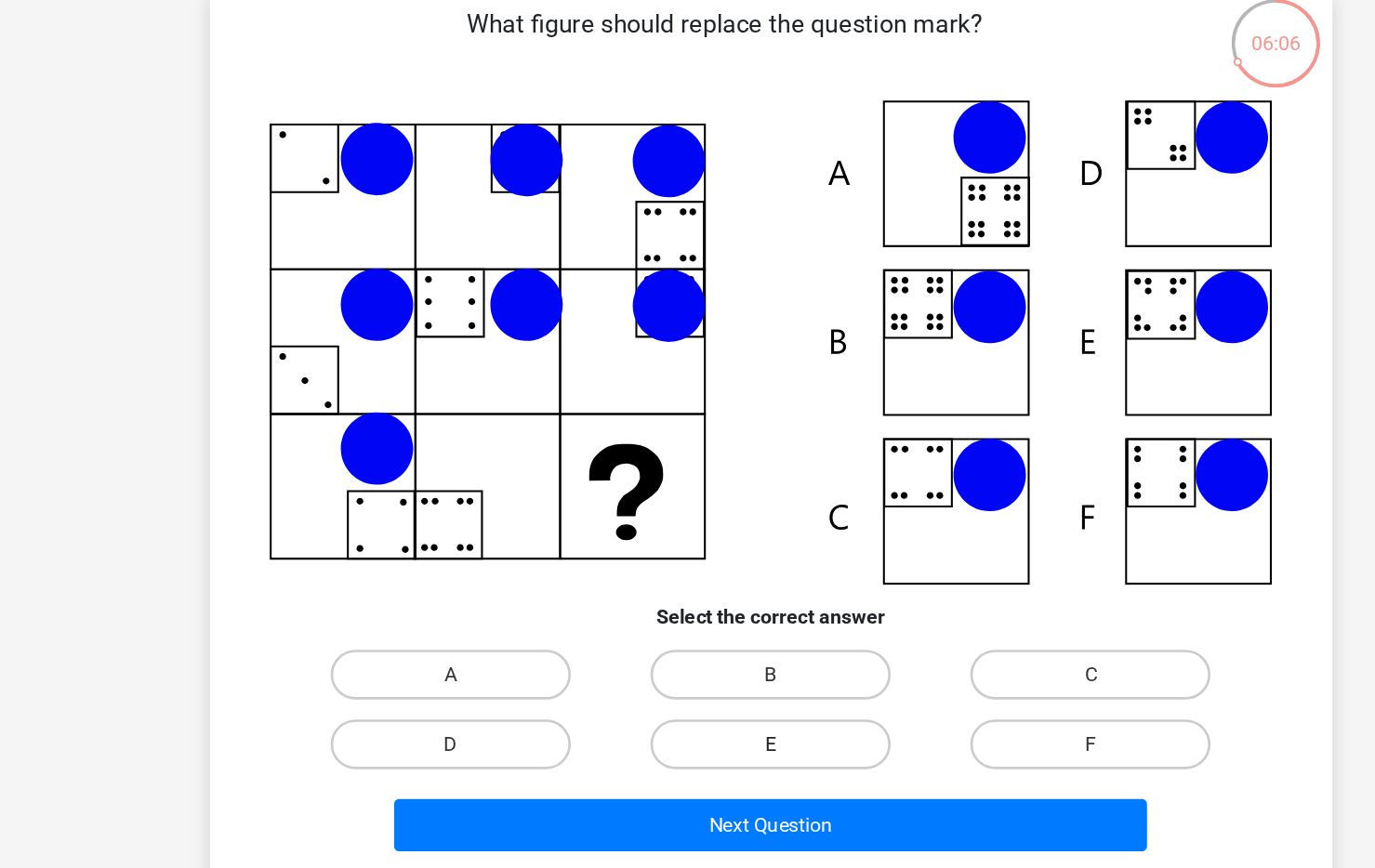click on "E" at bounding box center [687, 632] 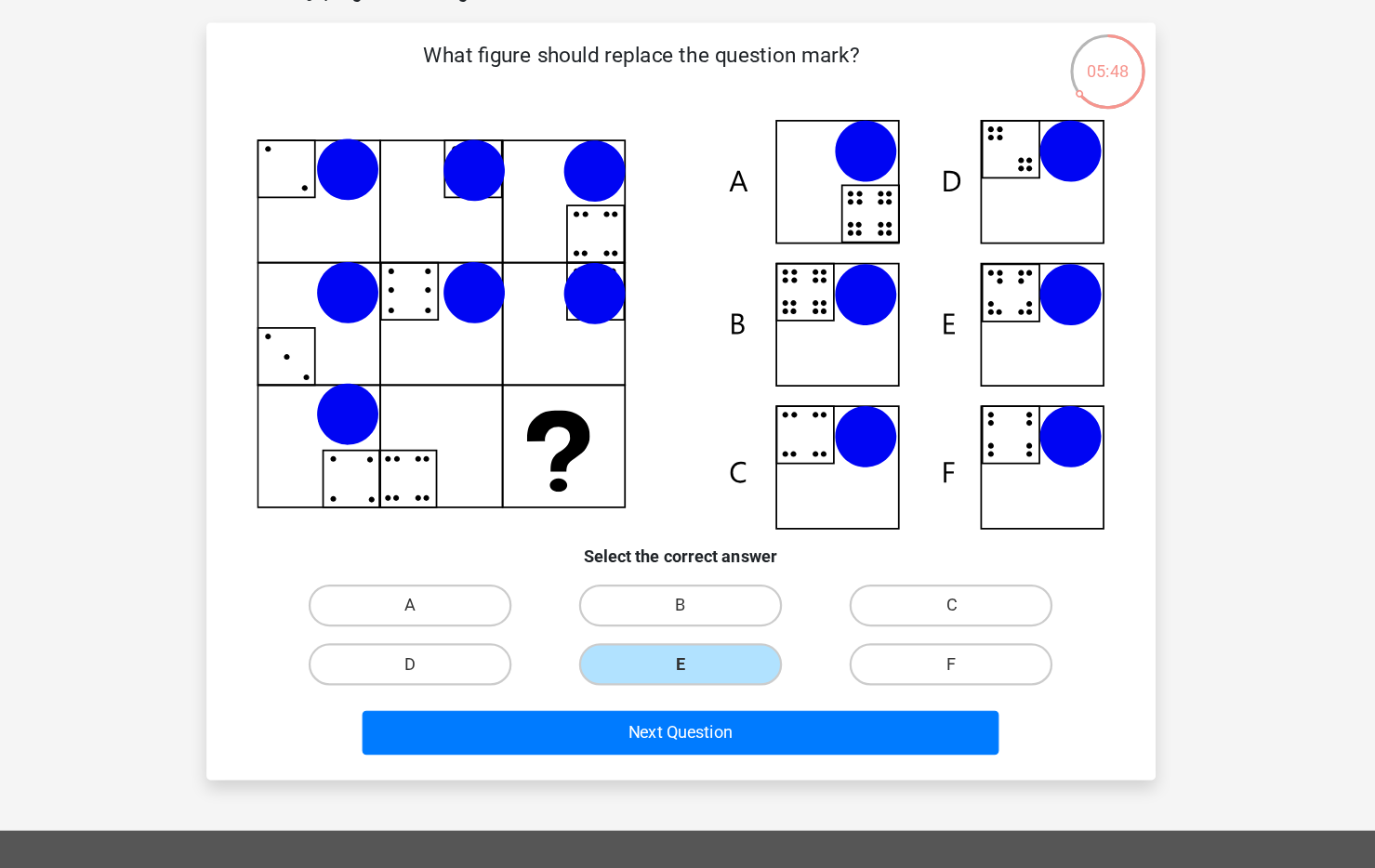 scroll, scrollTop: 65, scrollLeft: 0, axis: vertical 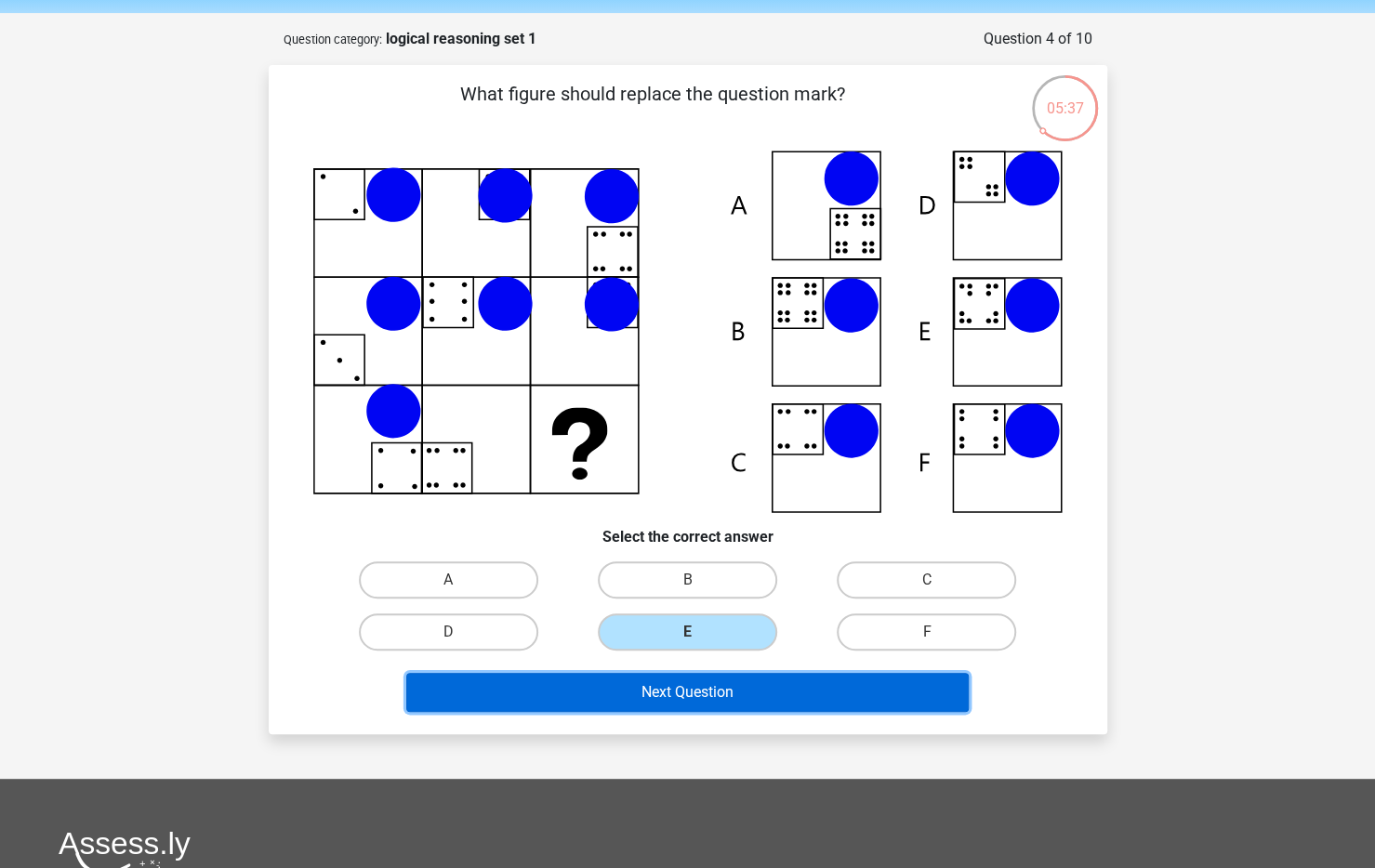 click on "Next Question" at bounding box center (687, 692) 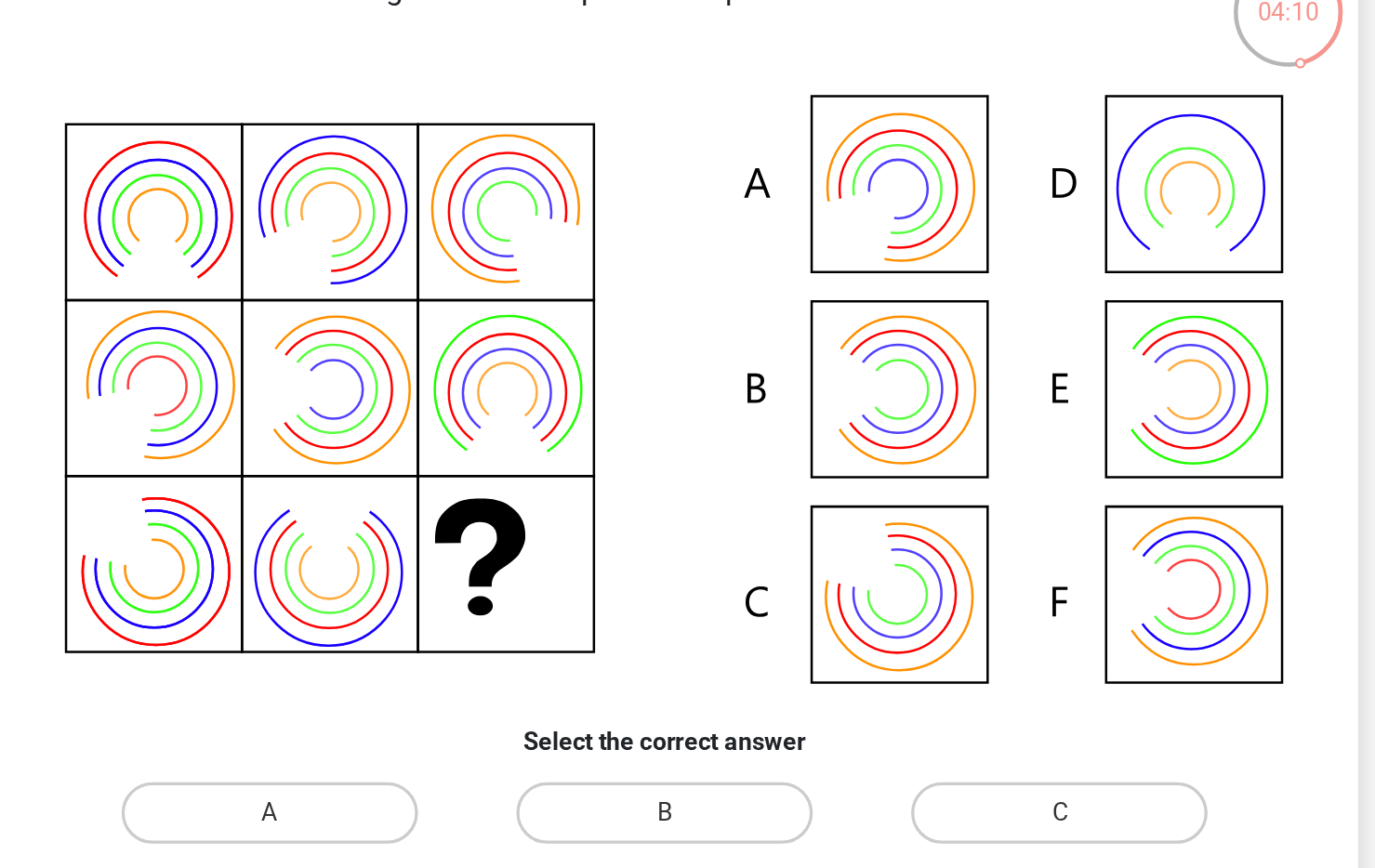 scroll, scrollTop: 93, scrollLeft: 0, axis: vertical 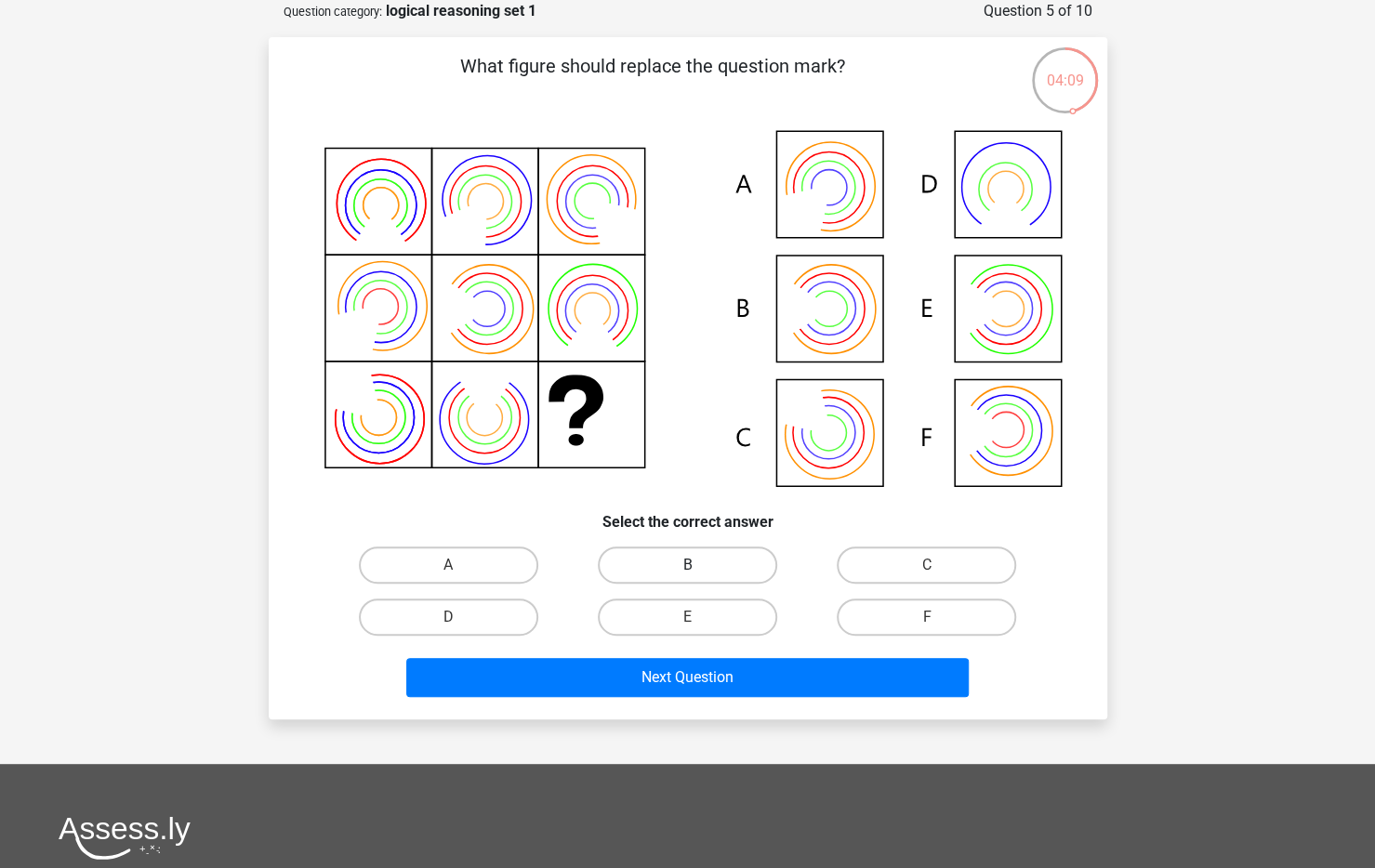 click on "B" at bounding box center [687, 565] 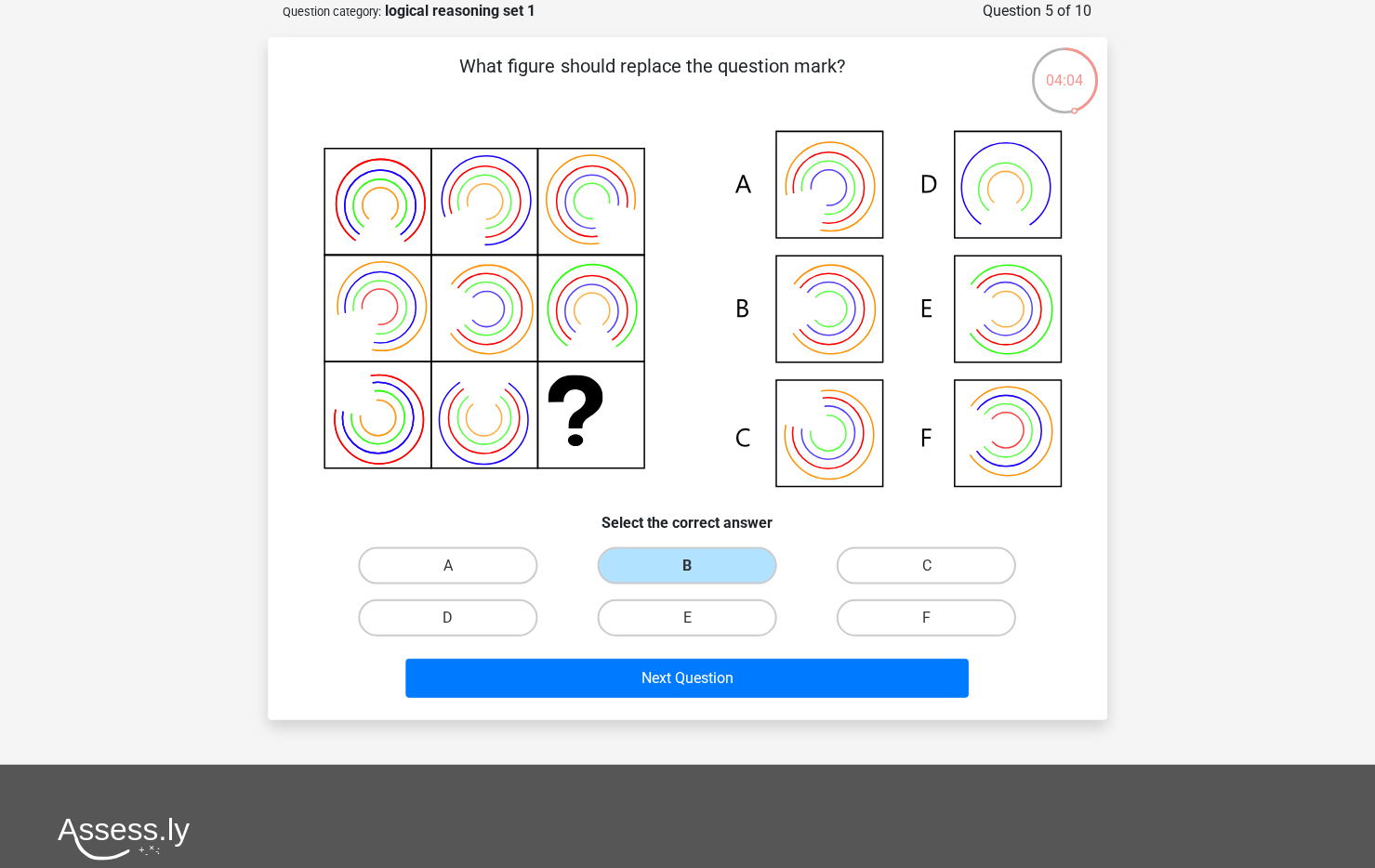 scroll, scrollTop: 93, scrollLeft: 0, axis: vertical 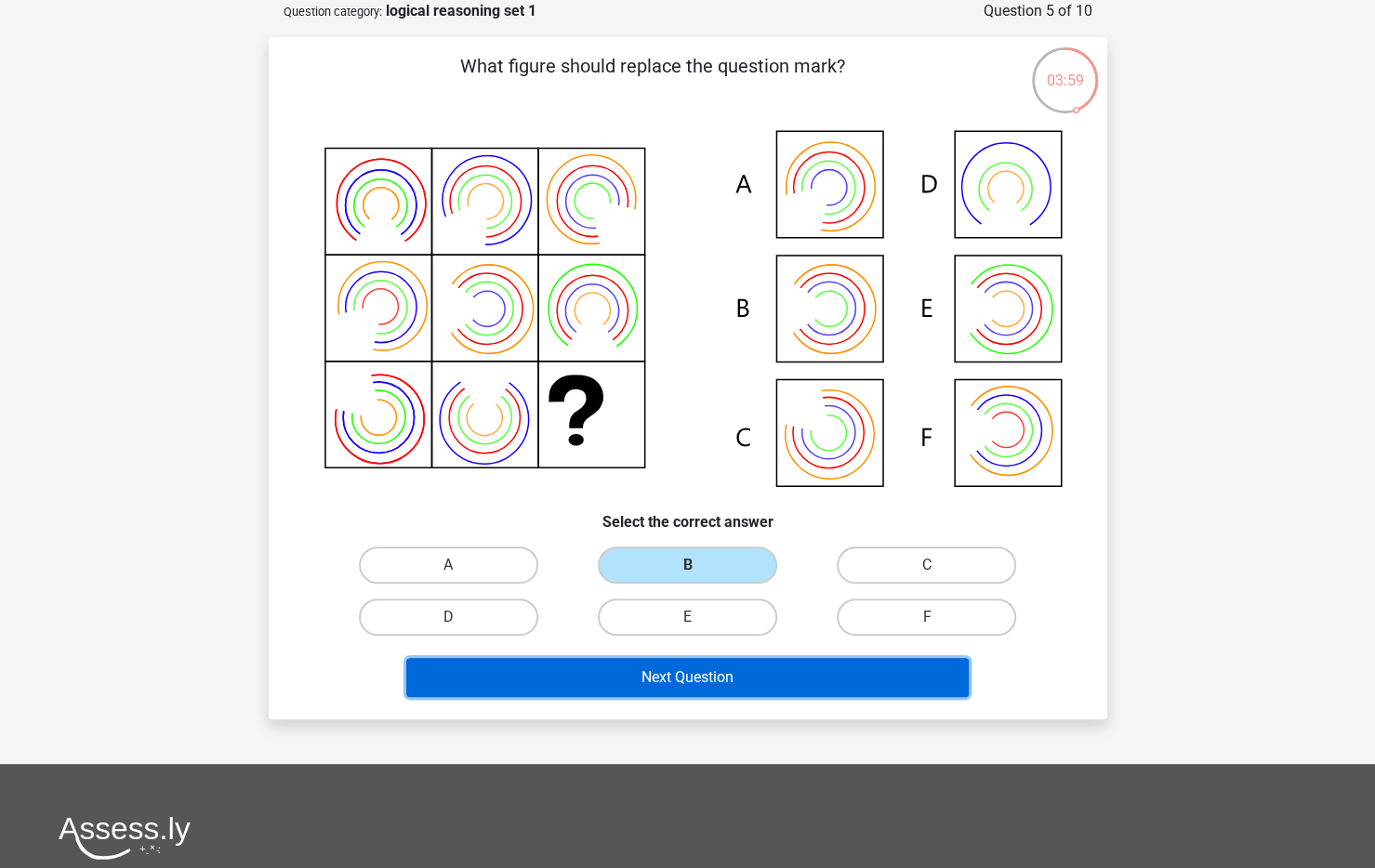 click on "Next Question" at bounding box center (687, 677) 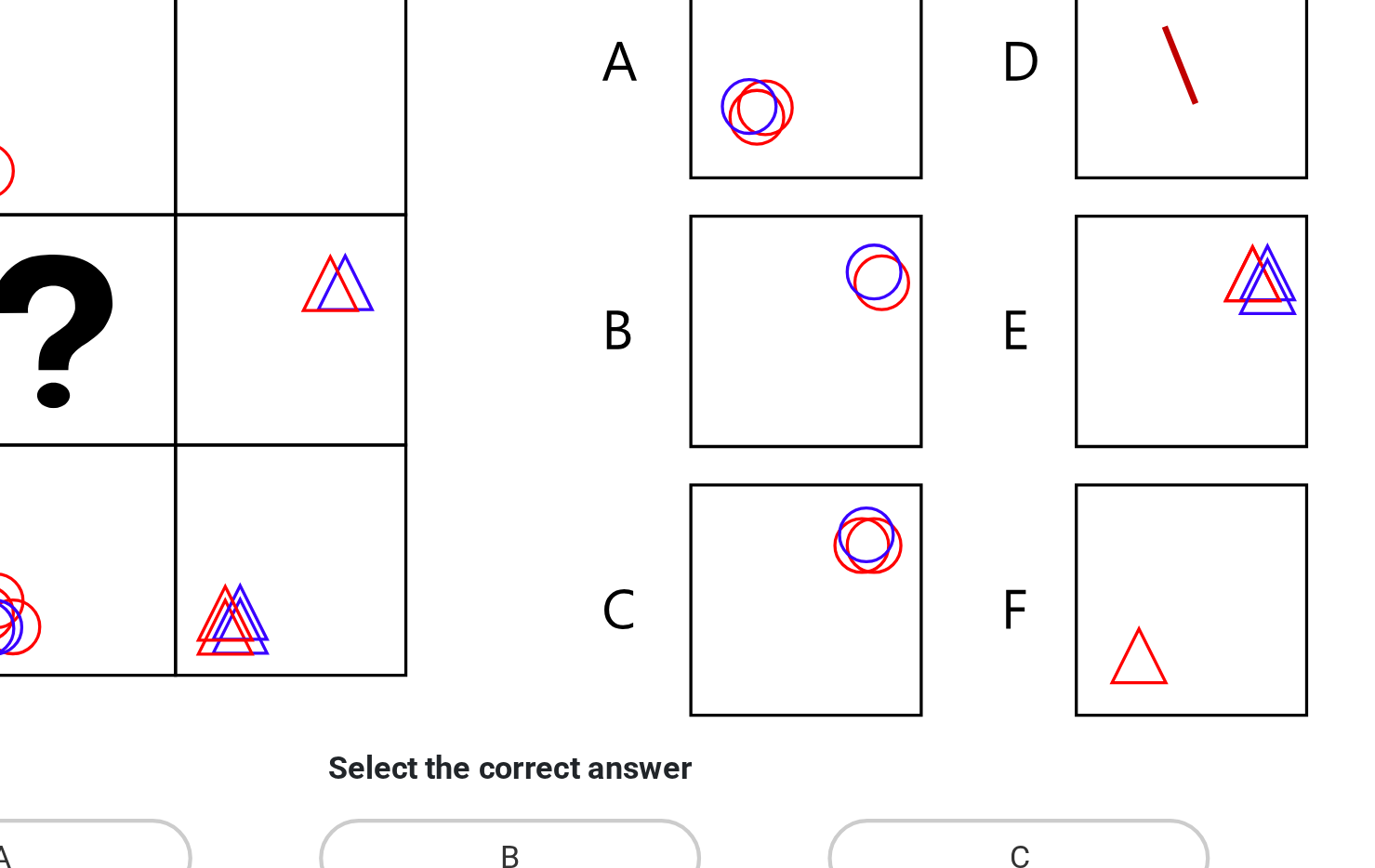 scroll, scrollTop: 93, scrollLeft: 0, axis: vertical 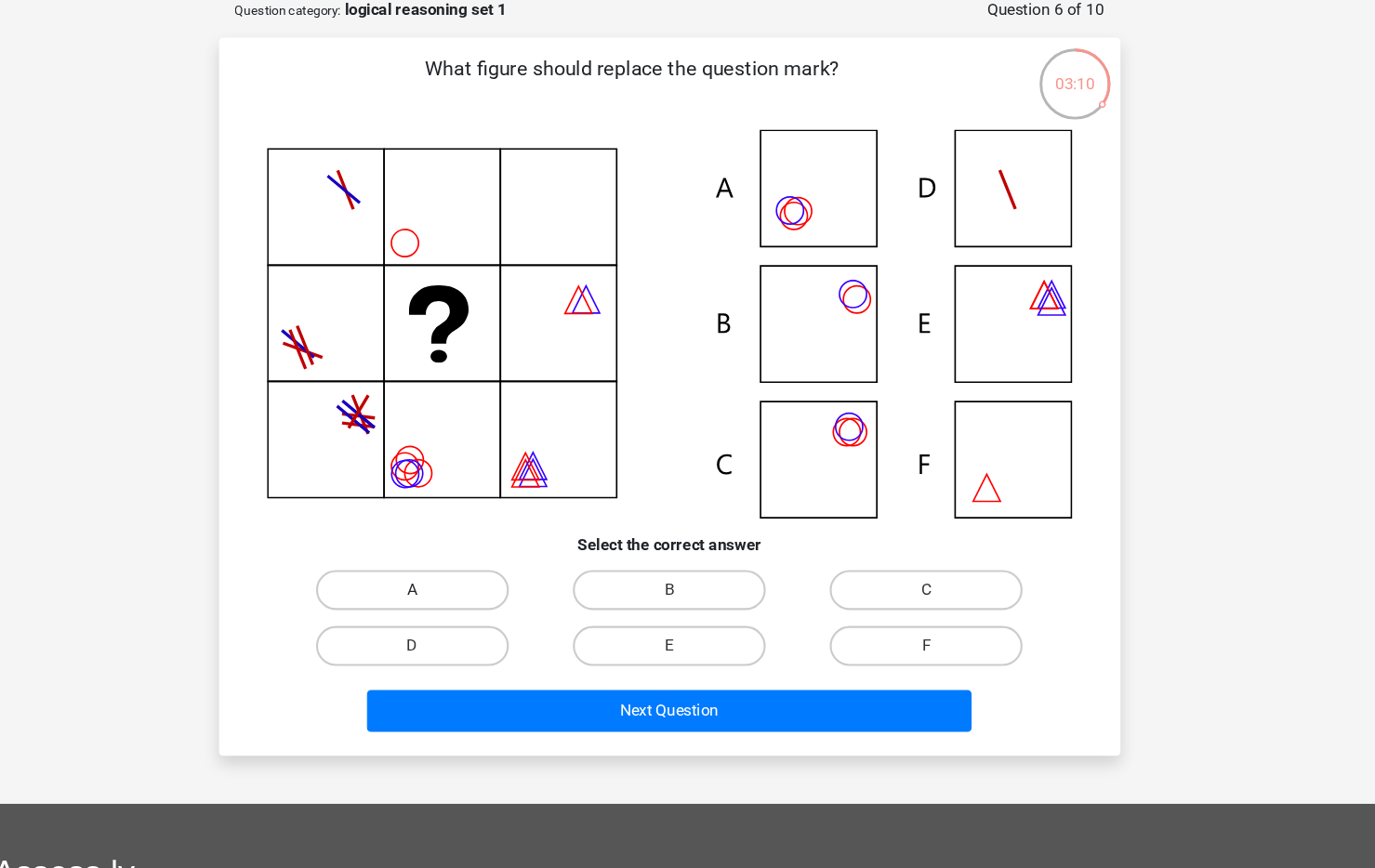 click on "A" at bounding box center (448, 551) 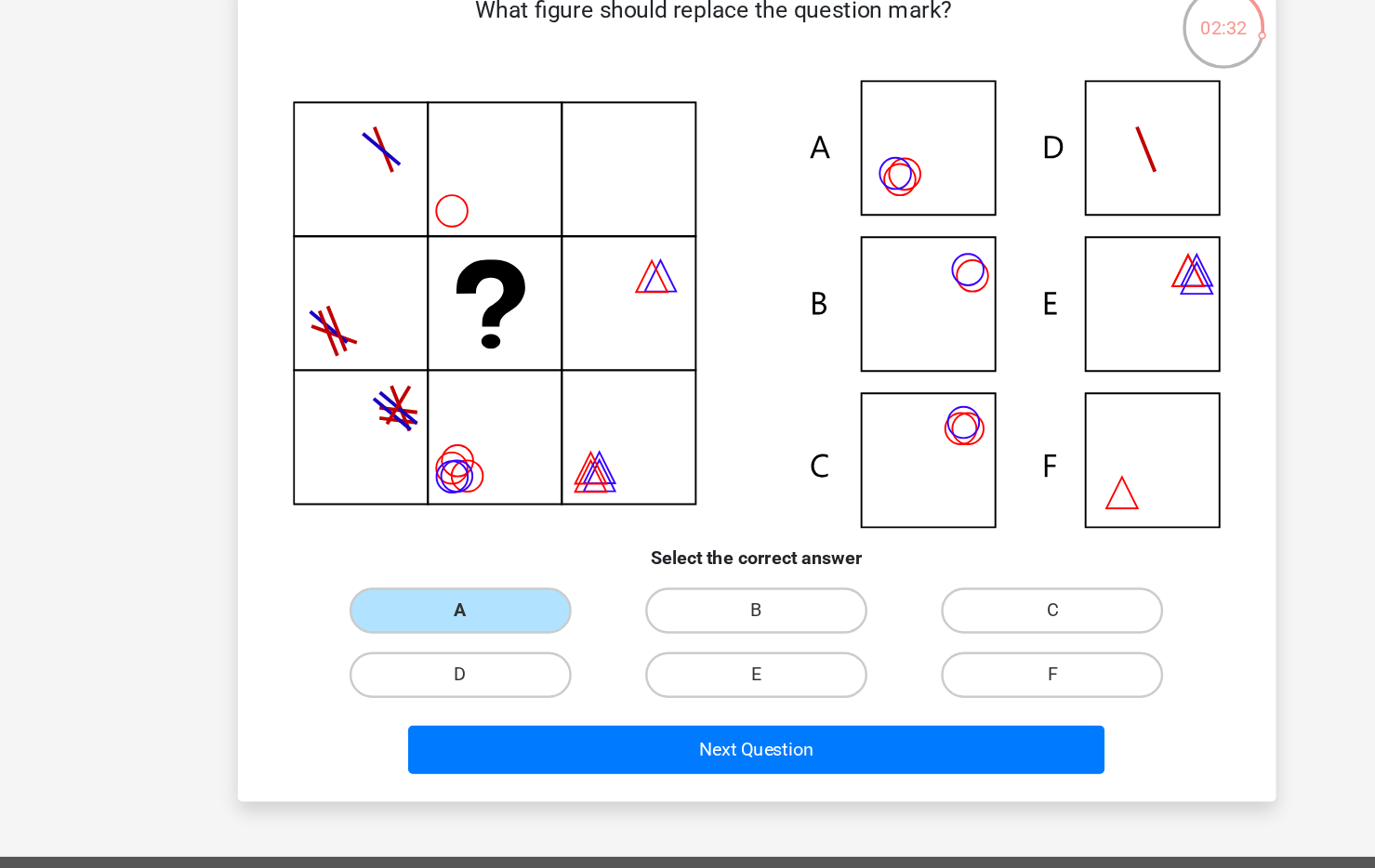 scroll, scrollTop: 93, scrollLeft: 0, axis: vertical 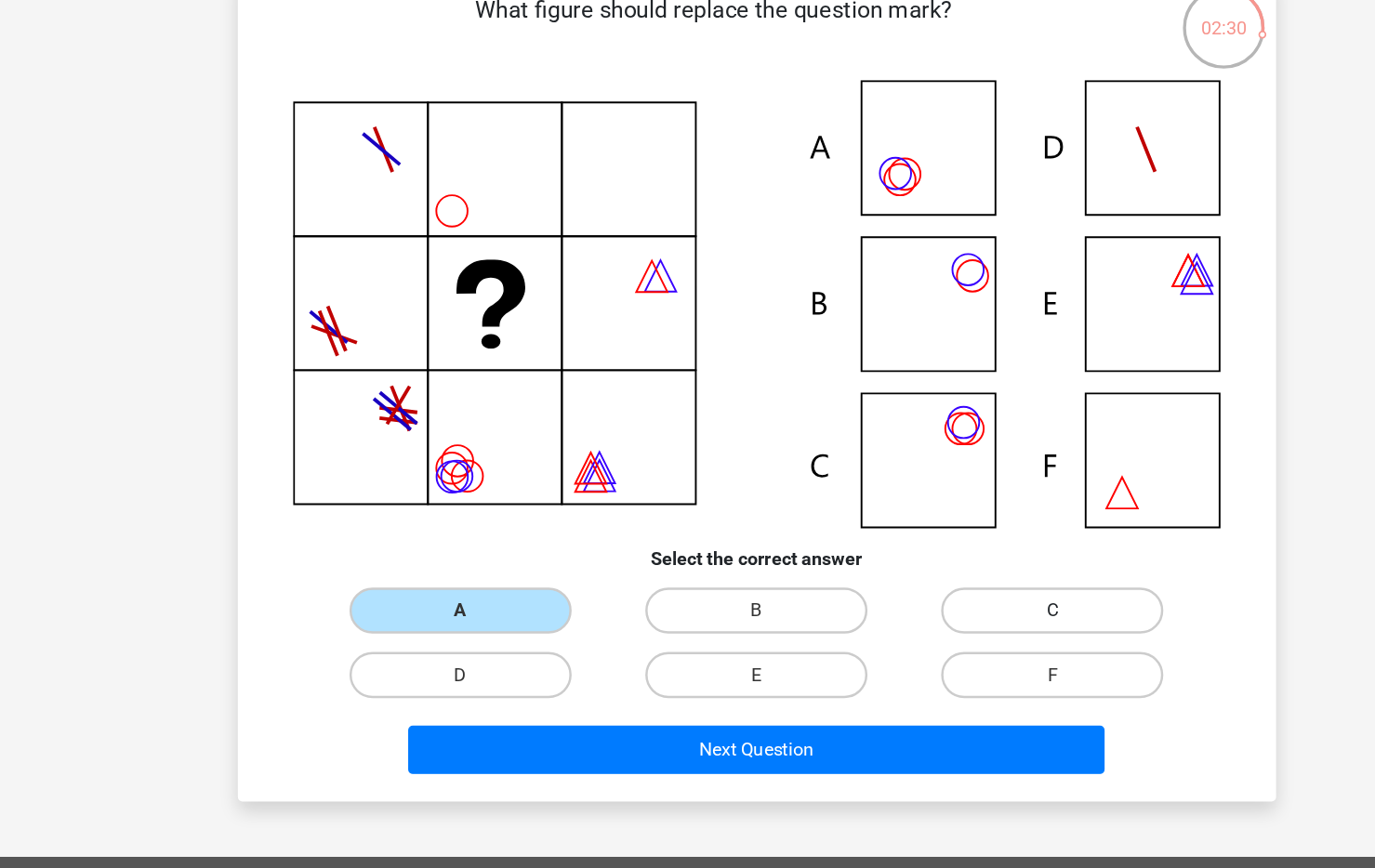 click on "C" at bounding box center [926, 551] 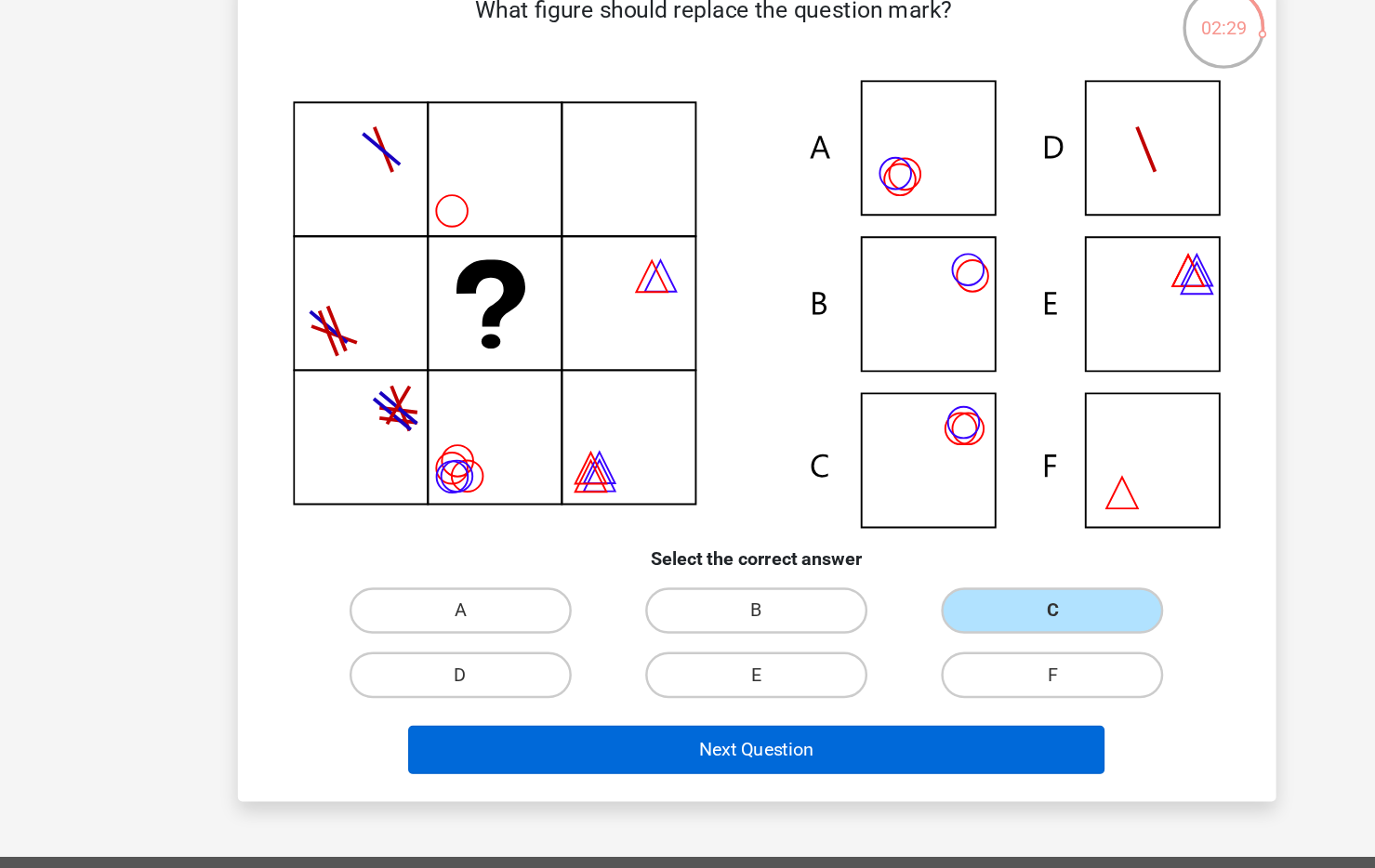 scroll, scrollTop: 93, scrollLeft: 0, axis: vertical 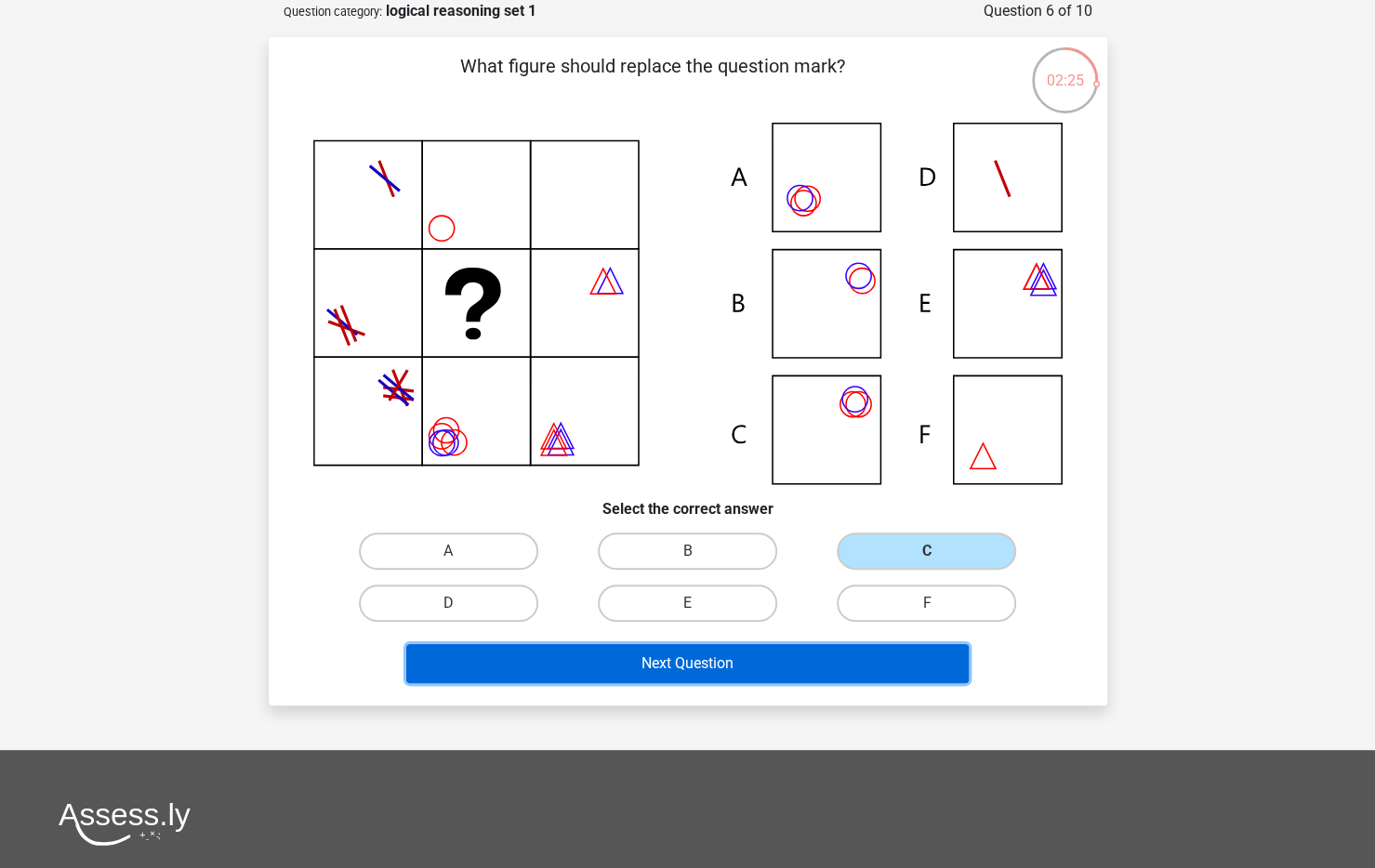 click on "Next Question" at bounding box center (687, 664) 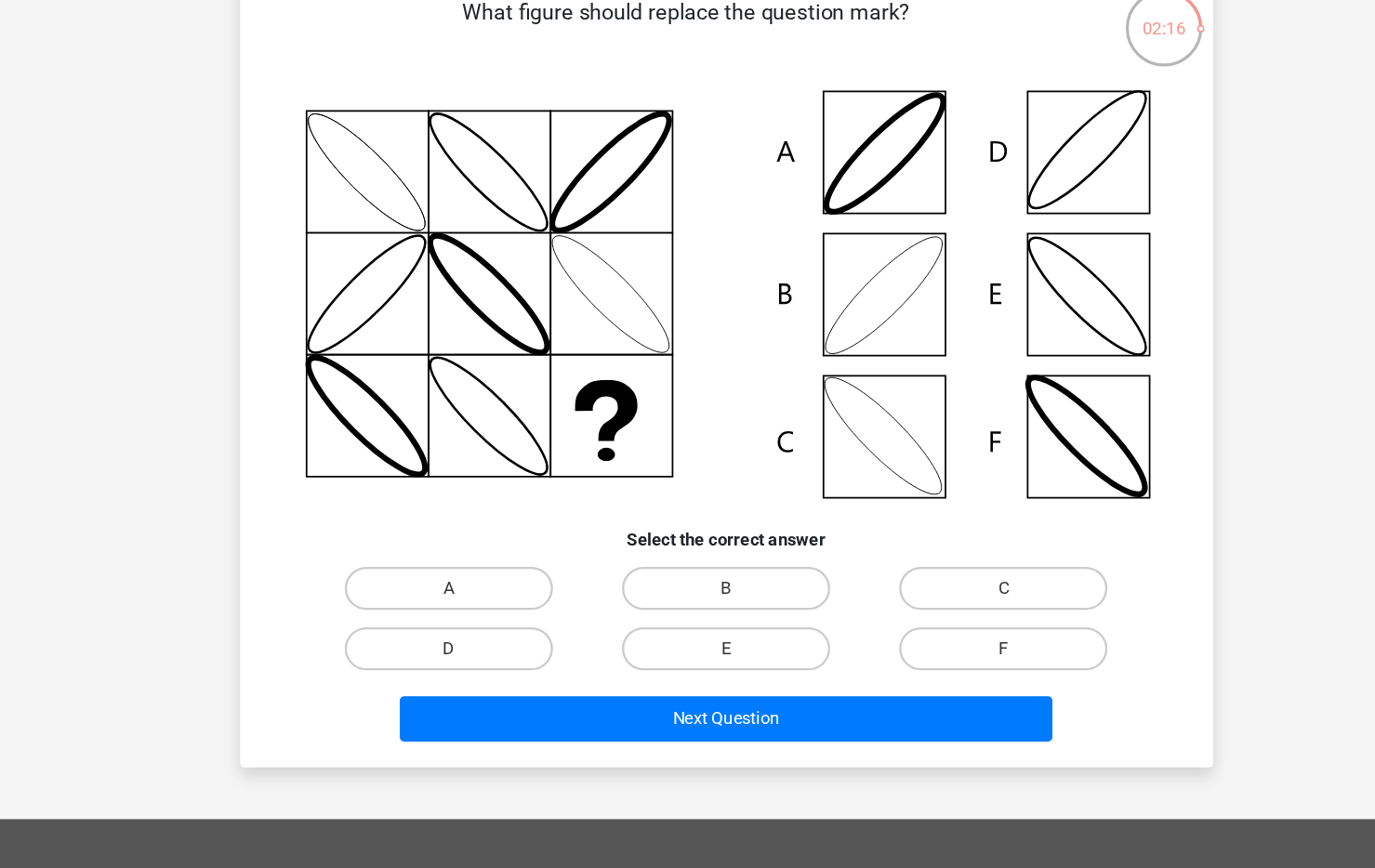 scroll, scrollTop: 93, scrollLeft: 0, axis: vertical 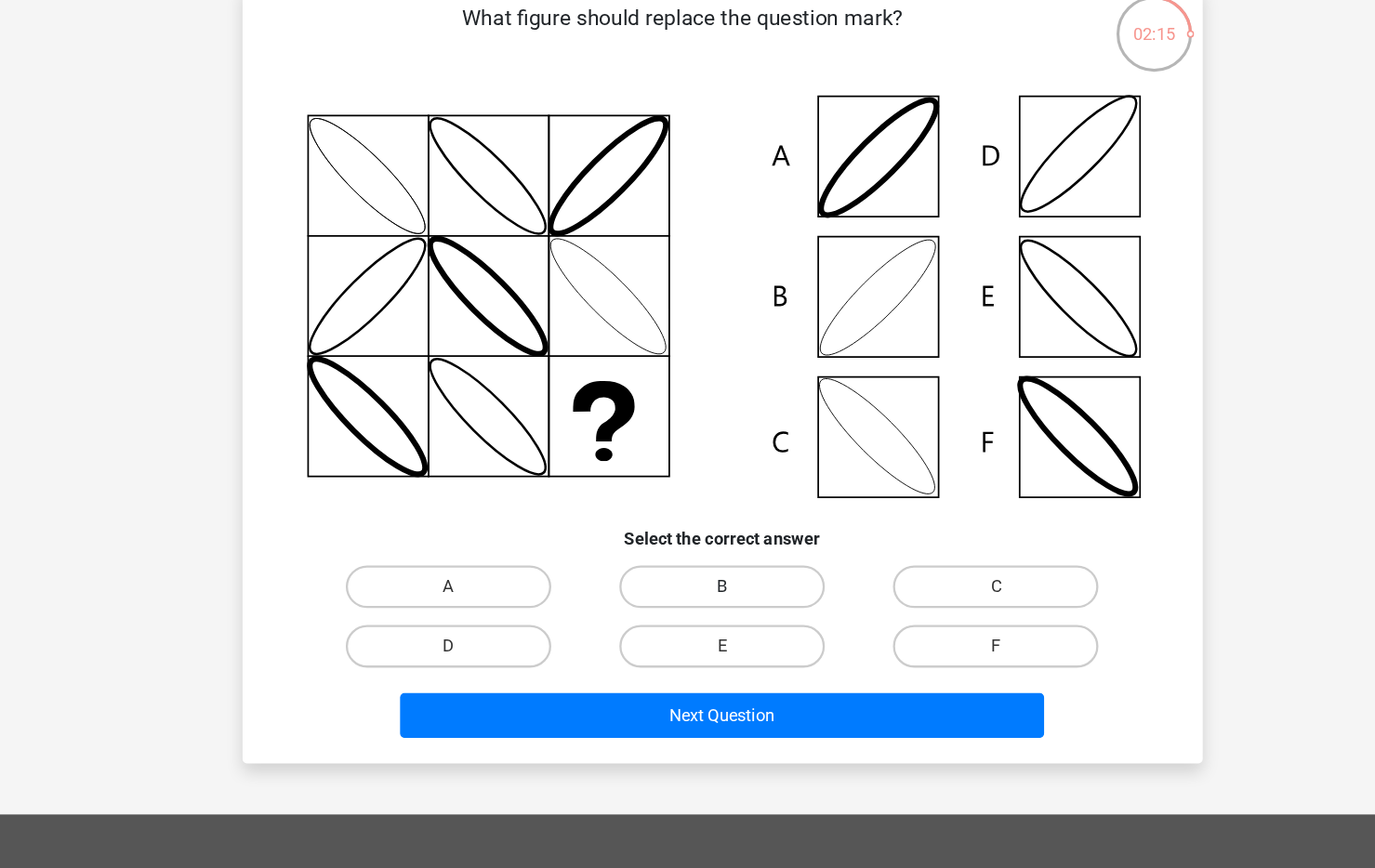 click on "B" at bounding box center [687, 563] 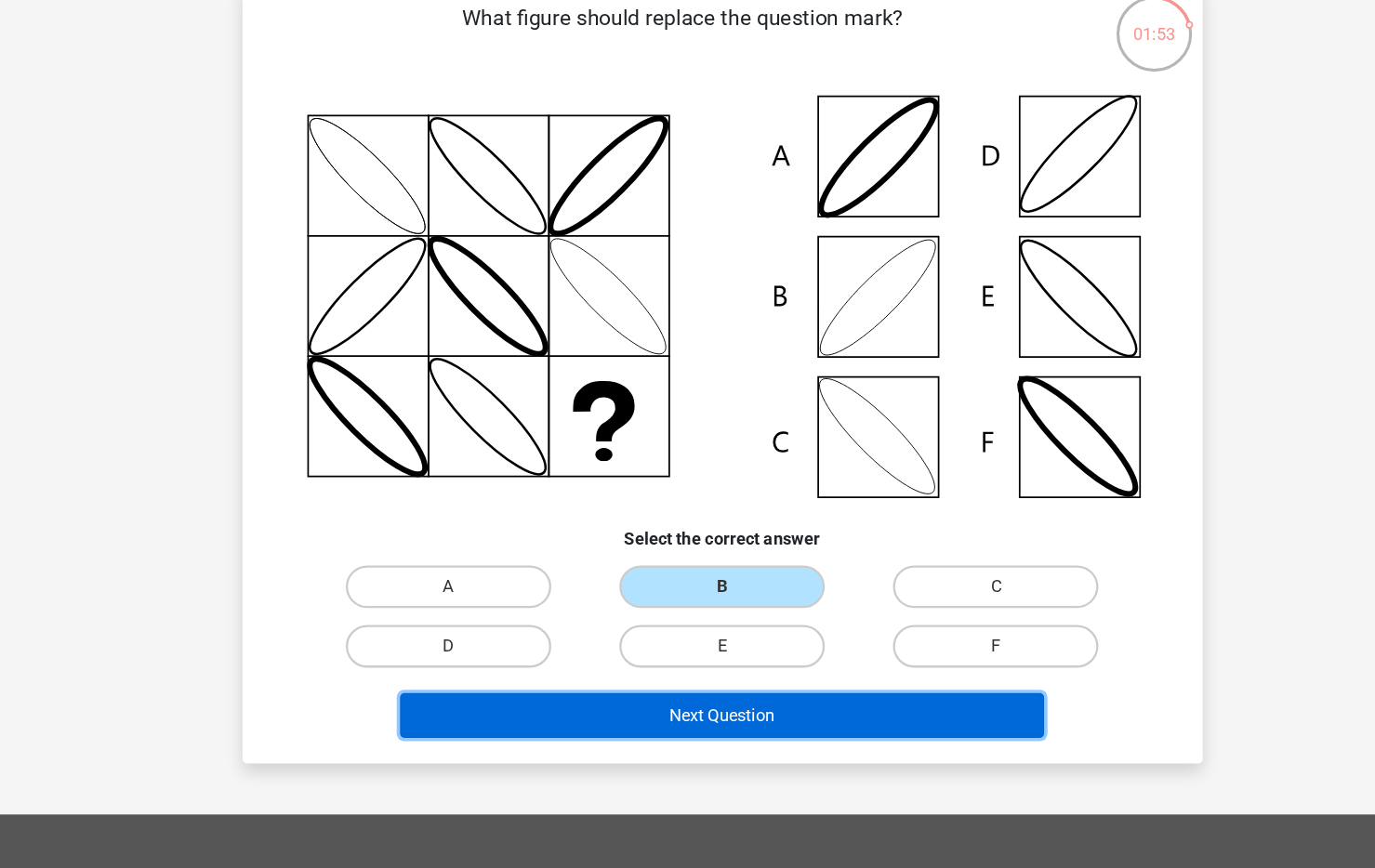 click on "Next Question" at bounding box center [687, 676] 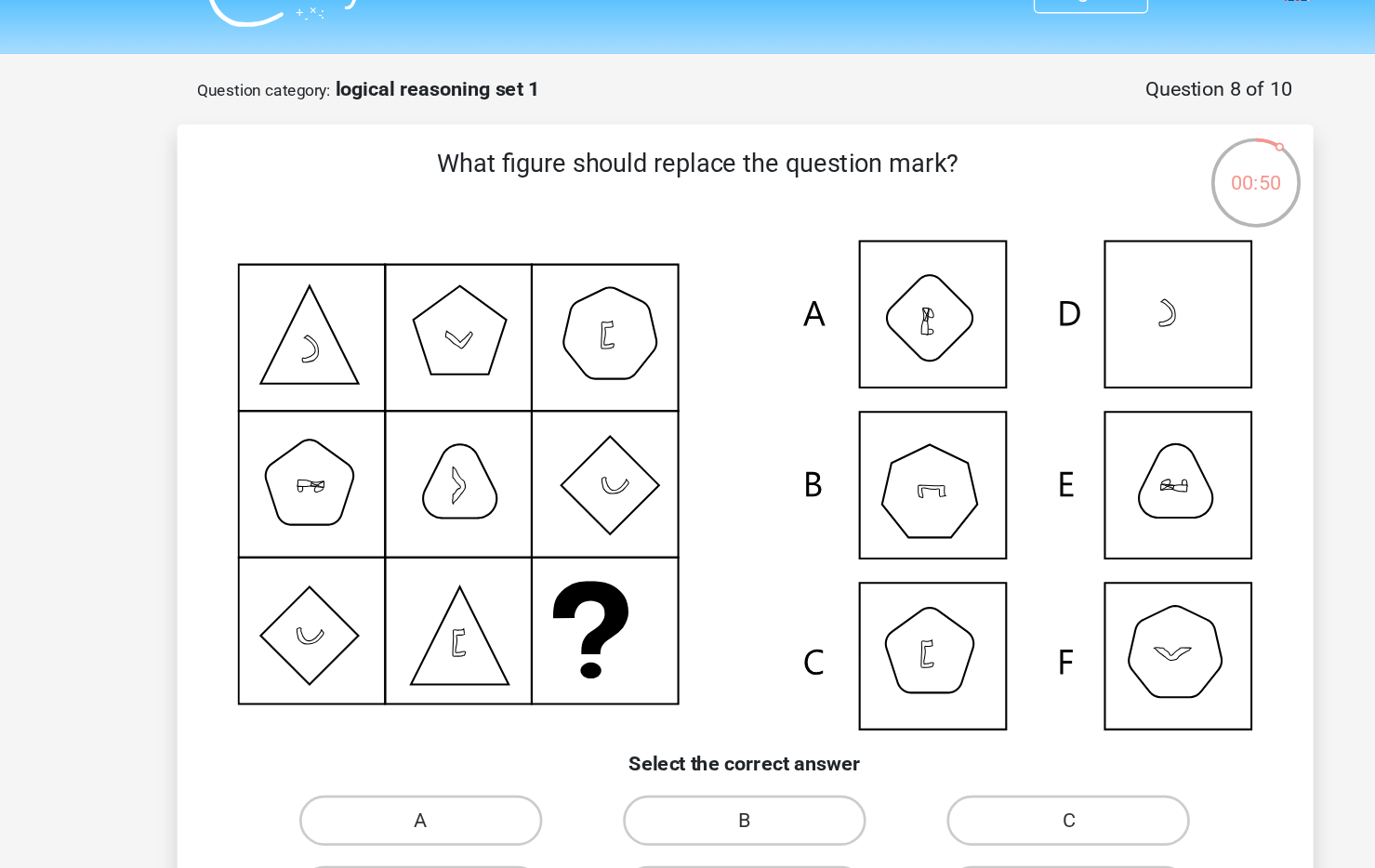scroll, scrollTop: 38, scrollLeft: 0, axis: vertical 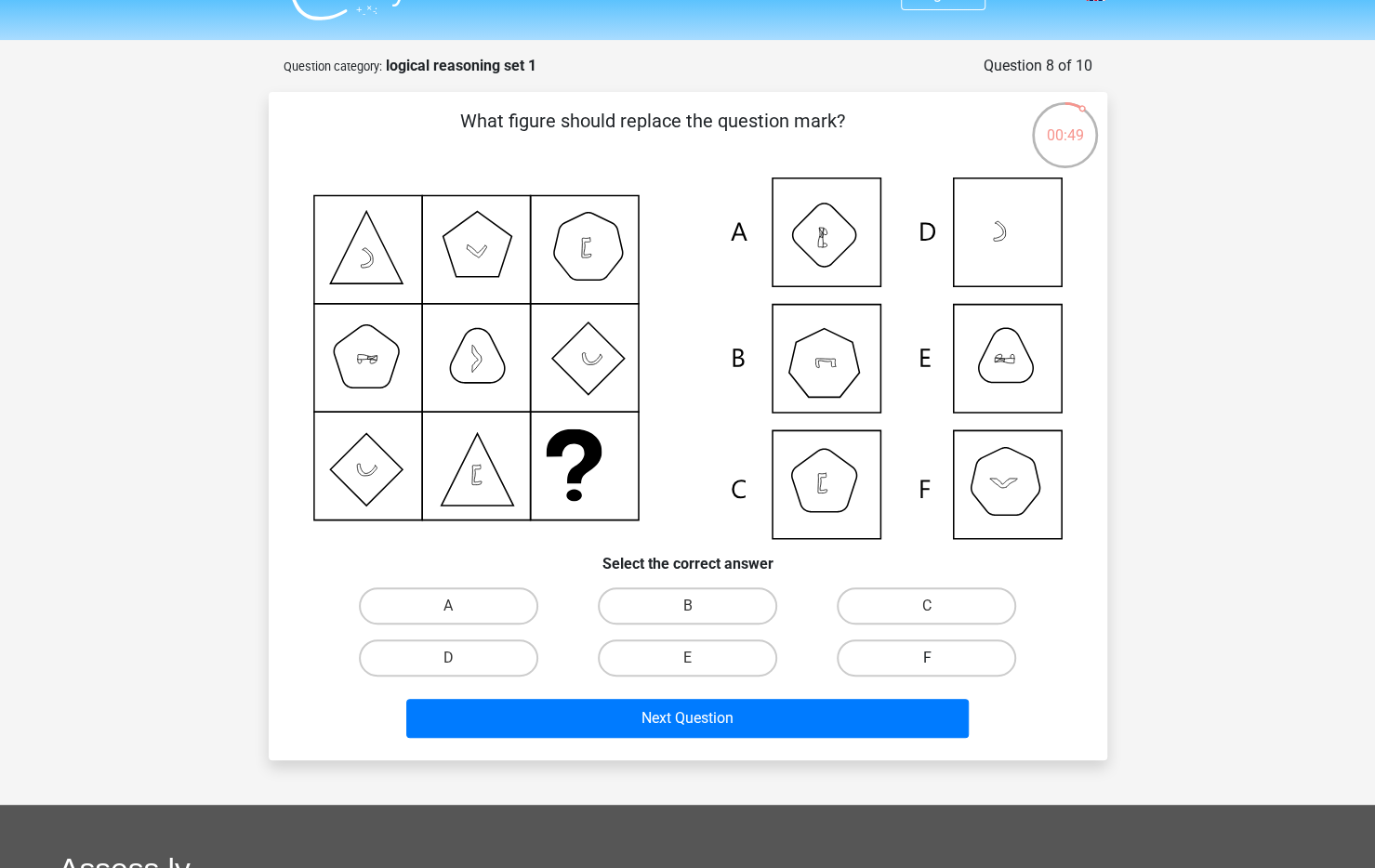 click on "F" at bounding box center (926, 658) 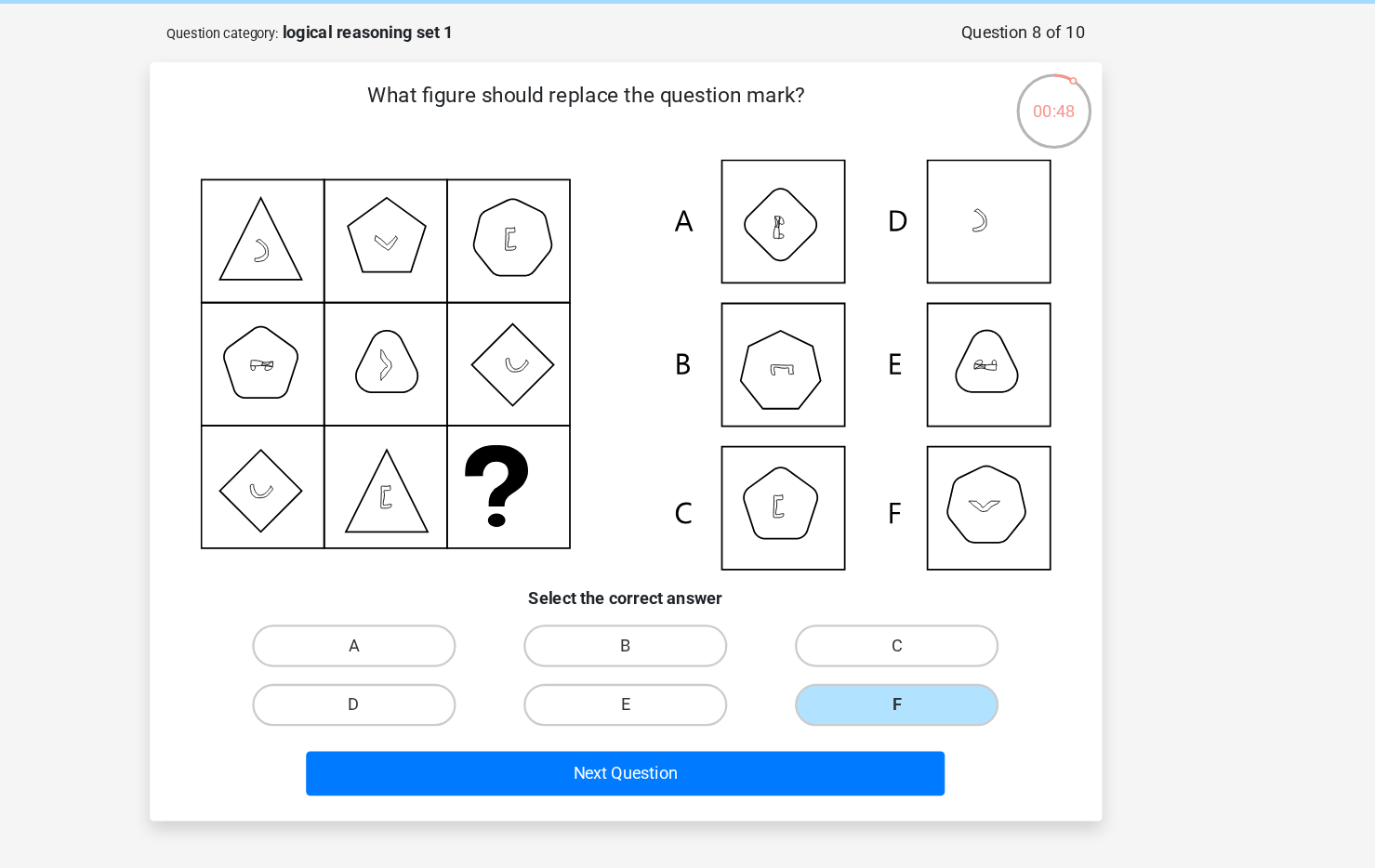 scroll, scrollTop: 38, scrollLeft: 0, axis: vertical 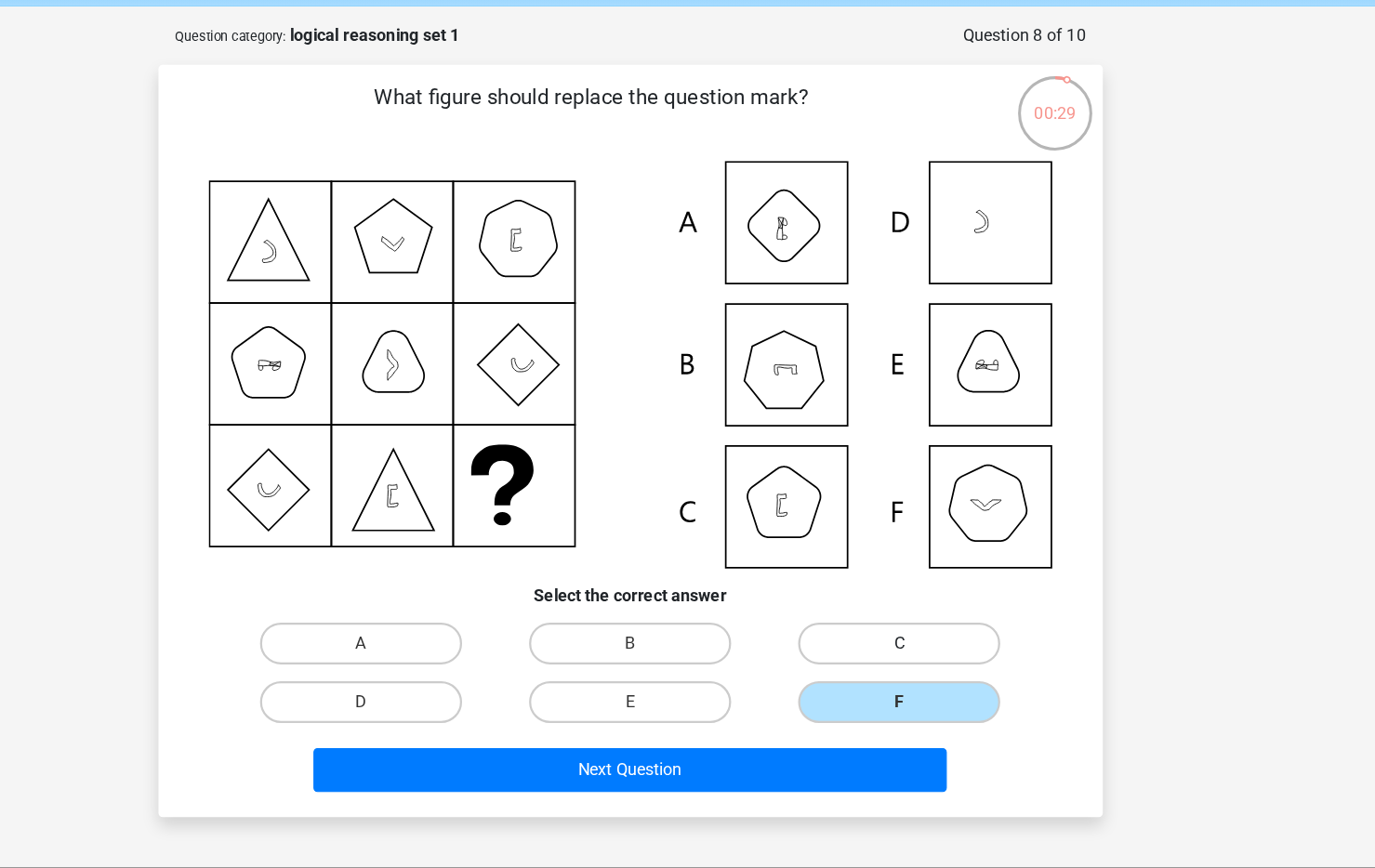click on "C" at bounding box center [926, 606] 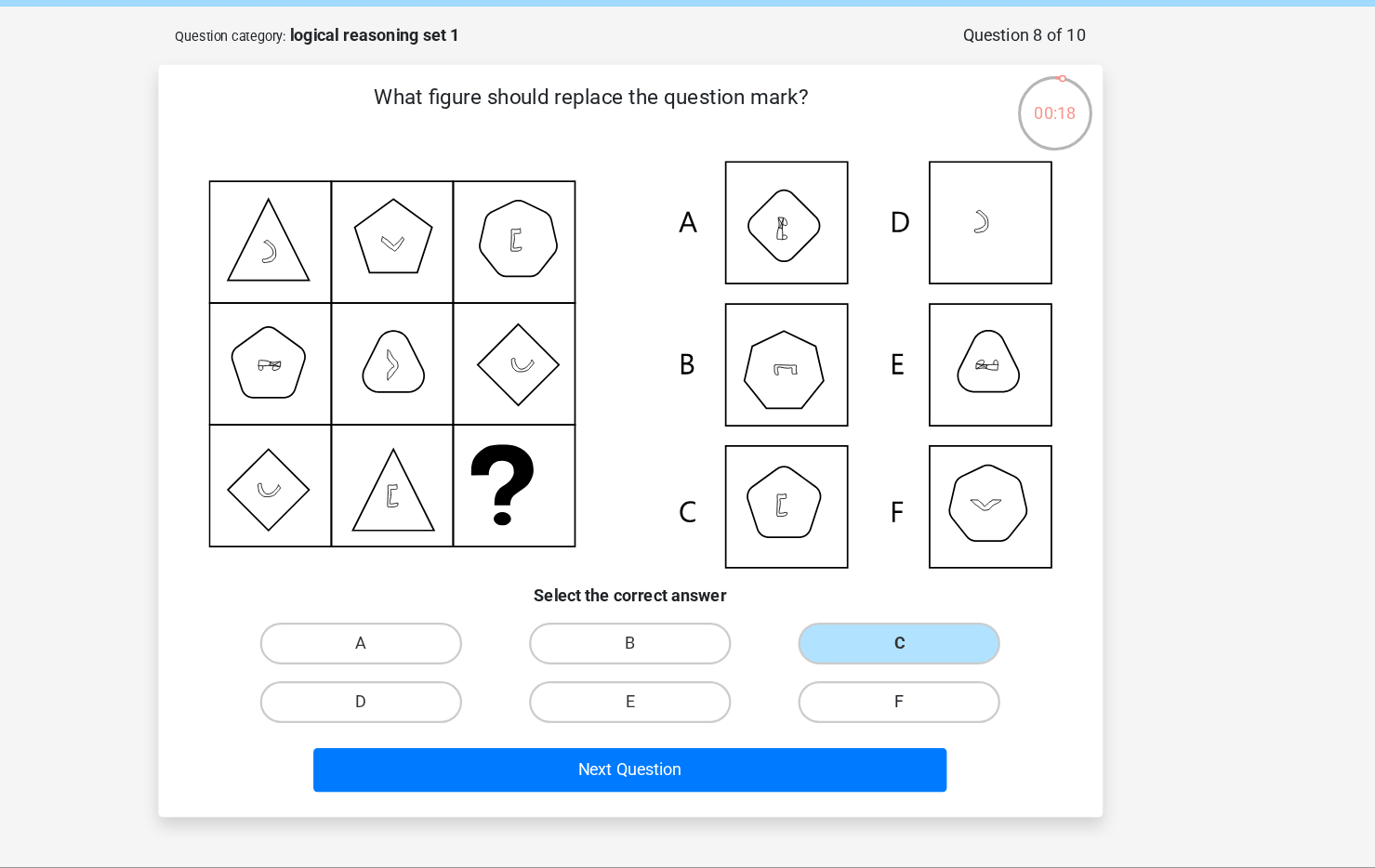 click on "F" at bounding box center (926, 658) 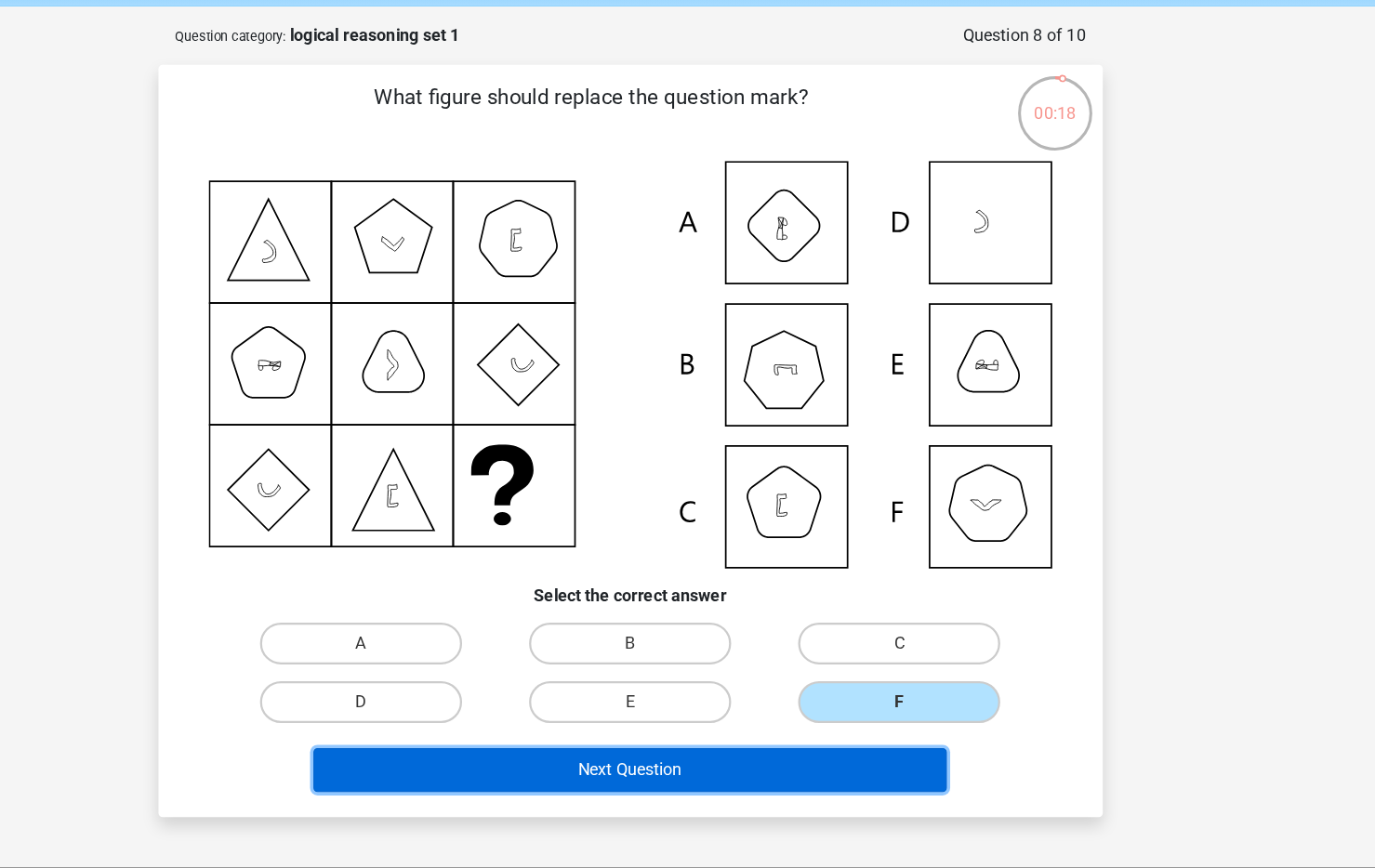 click on "Next Question" at bounding box center (687, 718) 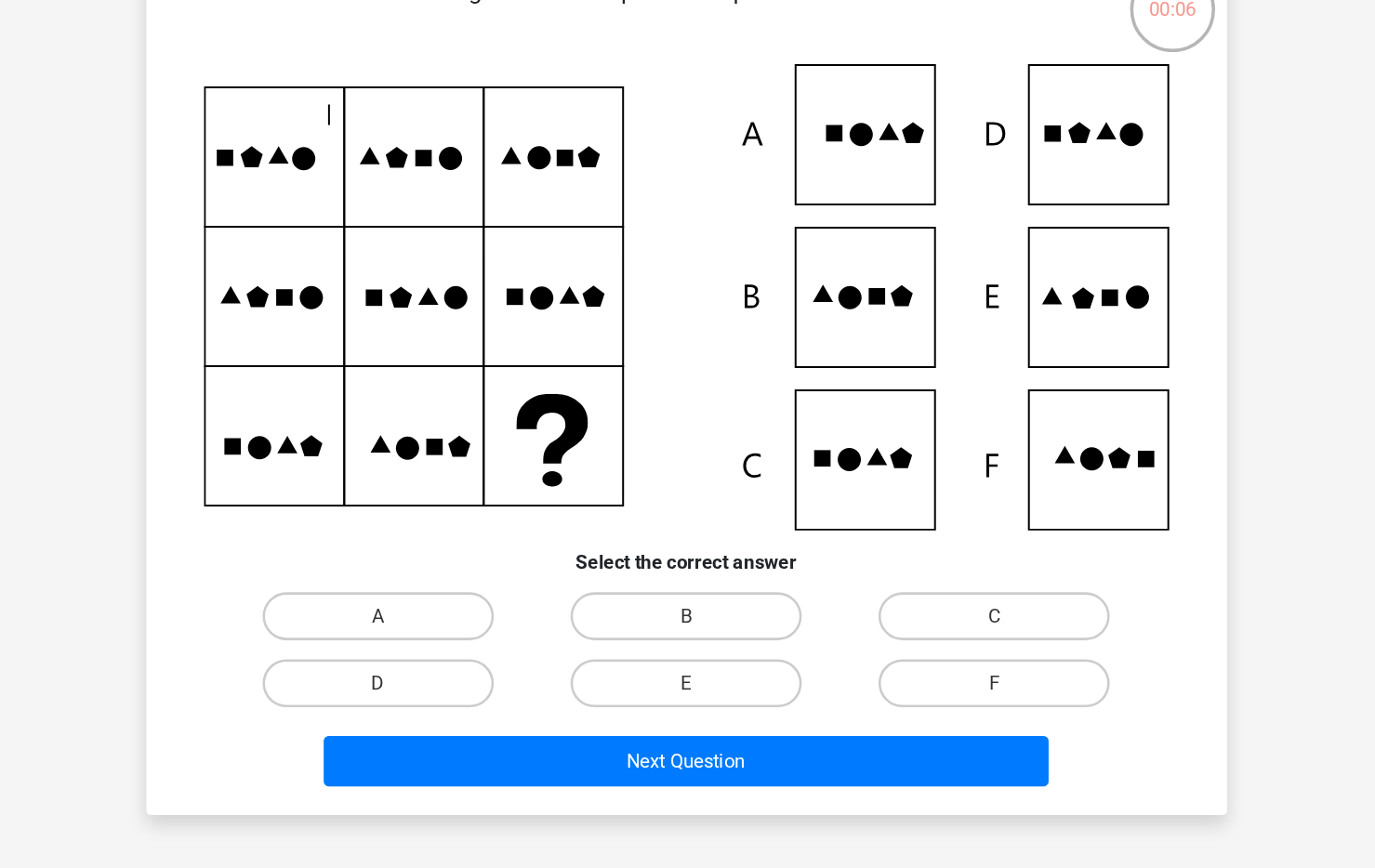 scroll, scrollTop: 38, scrollLeft: 0, axis: vertical 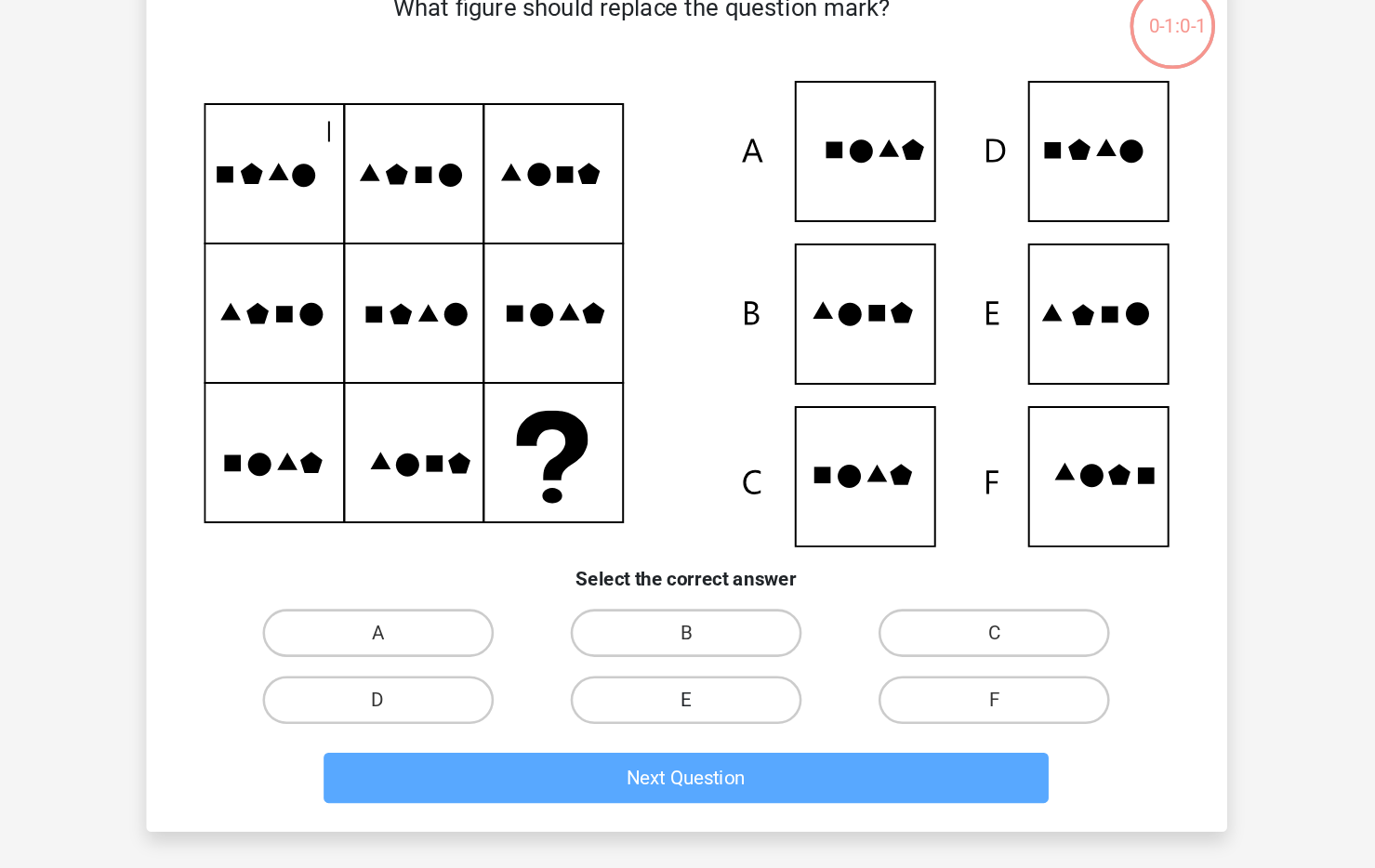 click on "E" at bounding box center (687, 658) 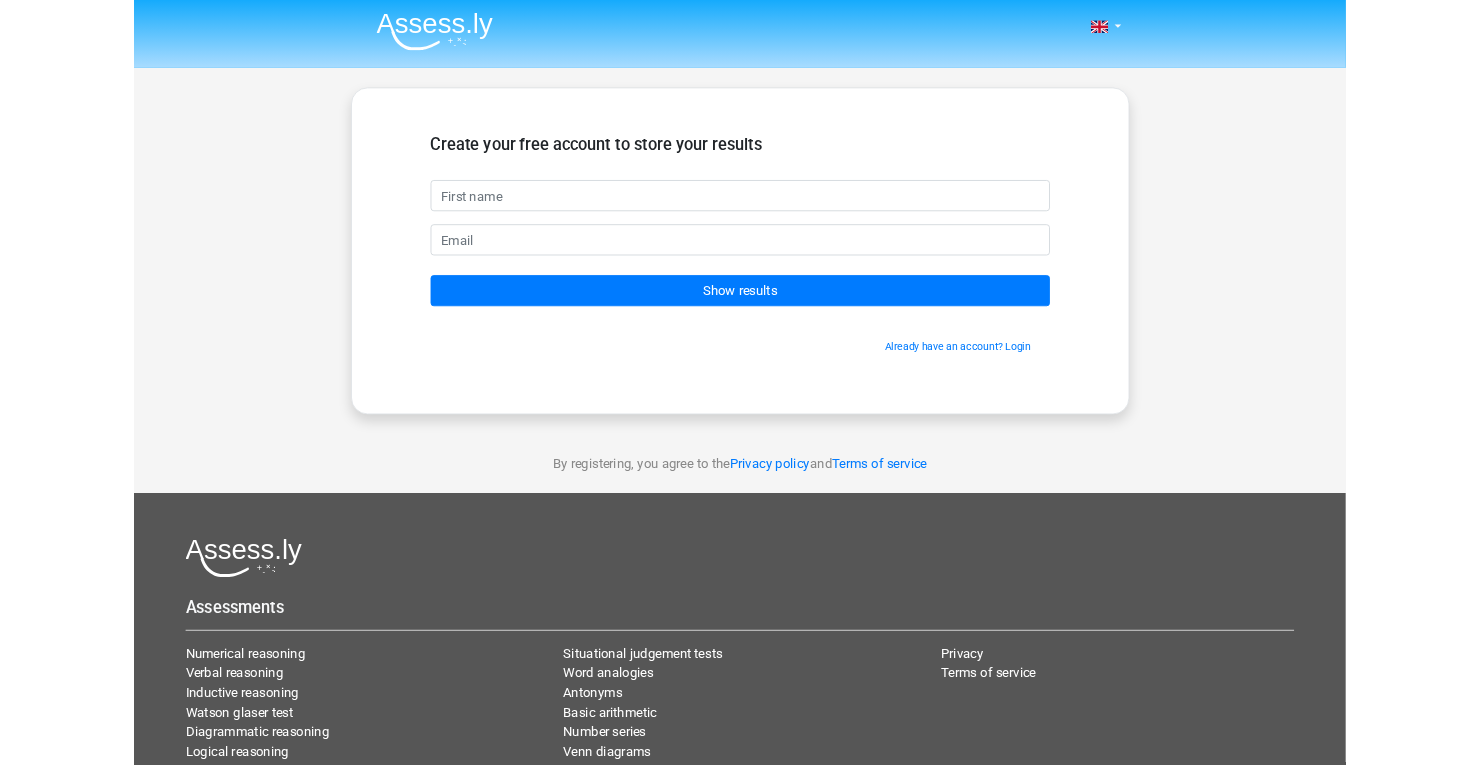 scroll, scrollTop: 0, scrollLeft: 0, axis: both 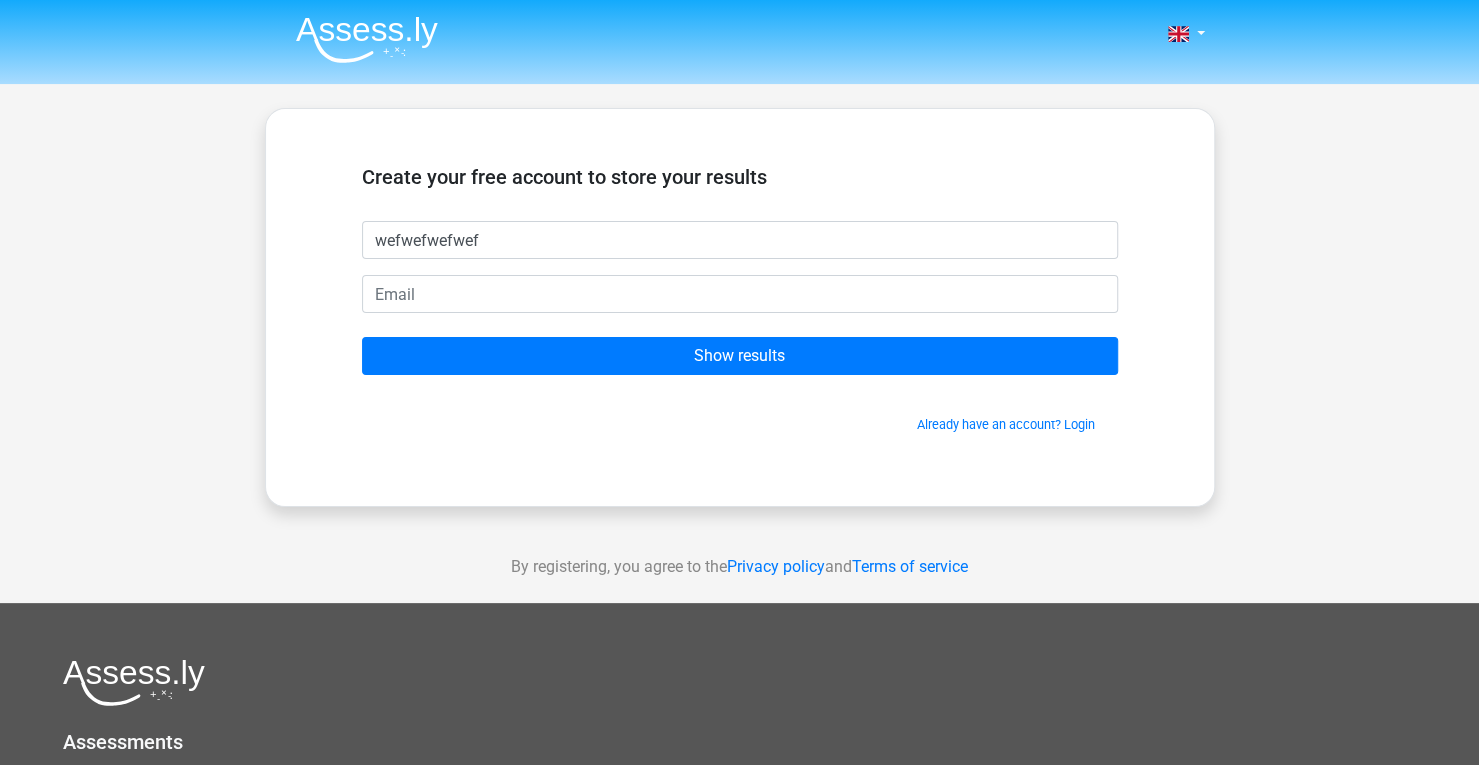 type on "wefwefwefwef" 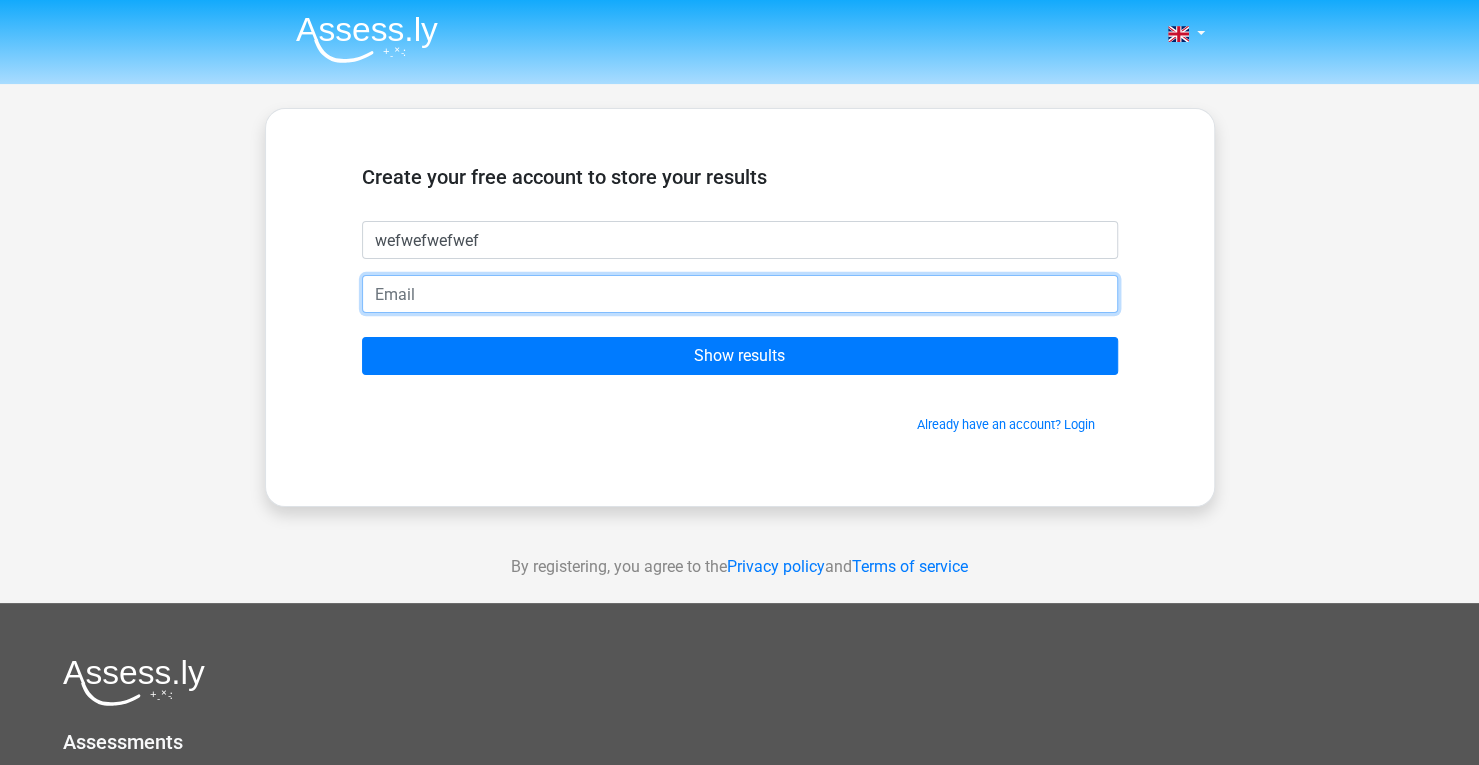 click at bounding box center (740, 294) 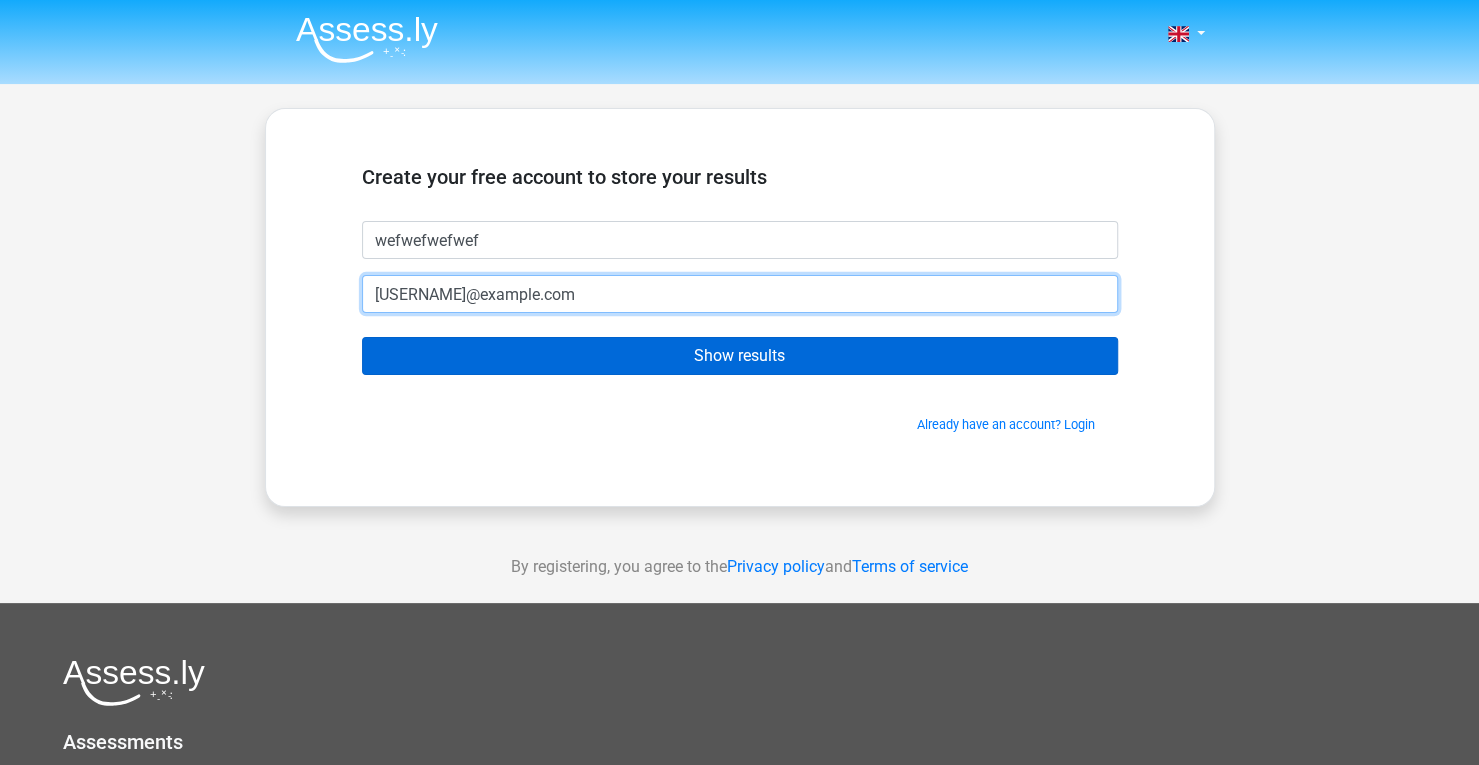 type on "[USERNAME]@example.com" 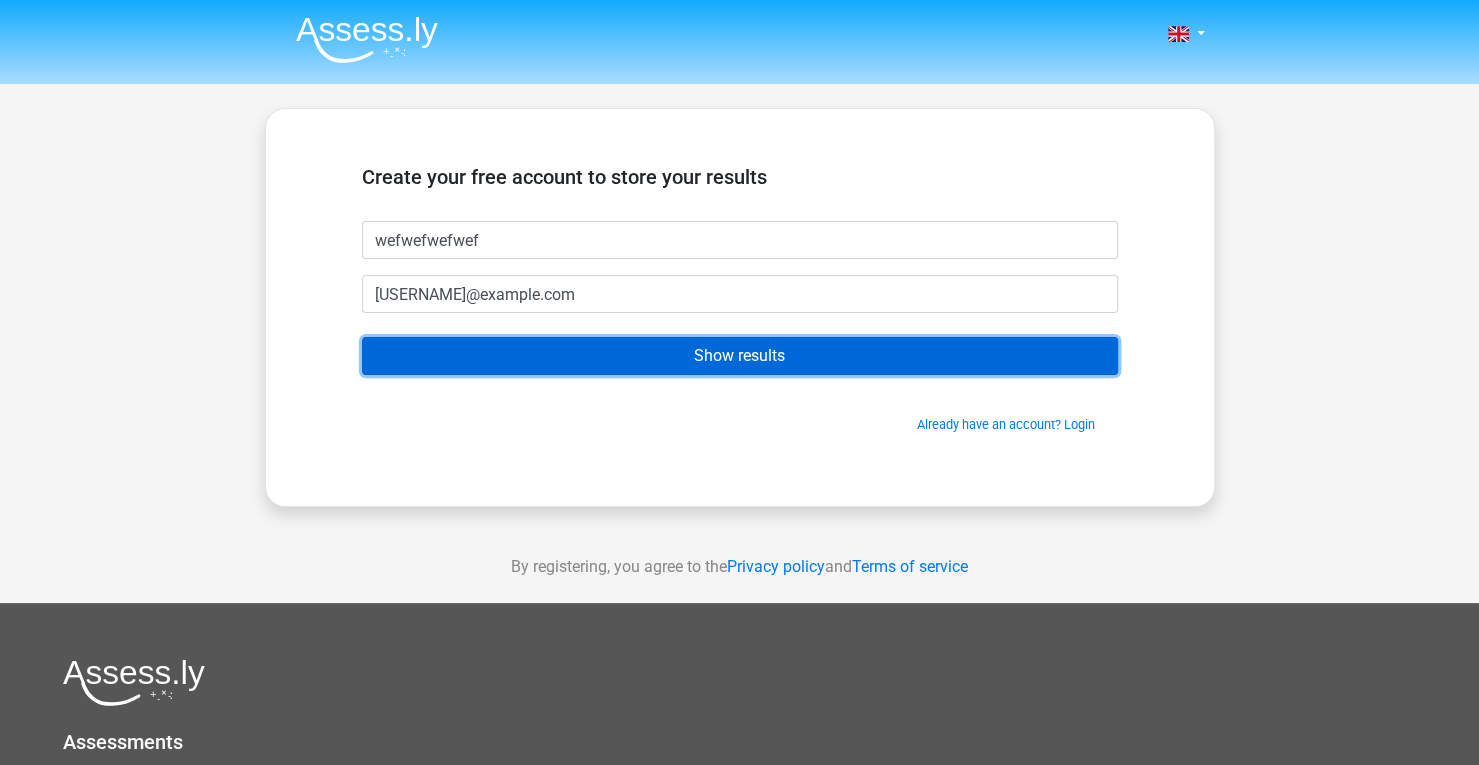 click on "Show results" at bounding box center [740, 356] 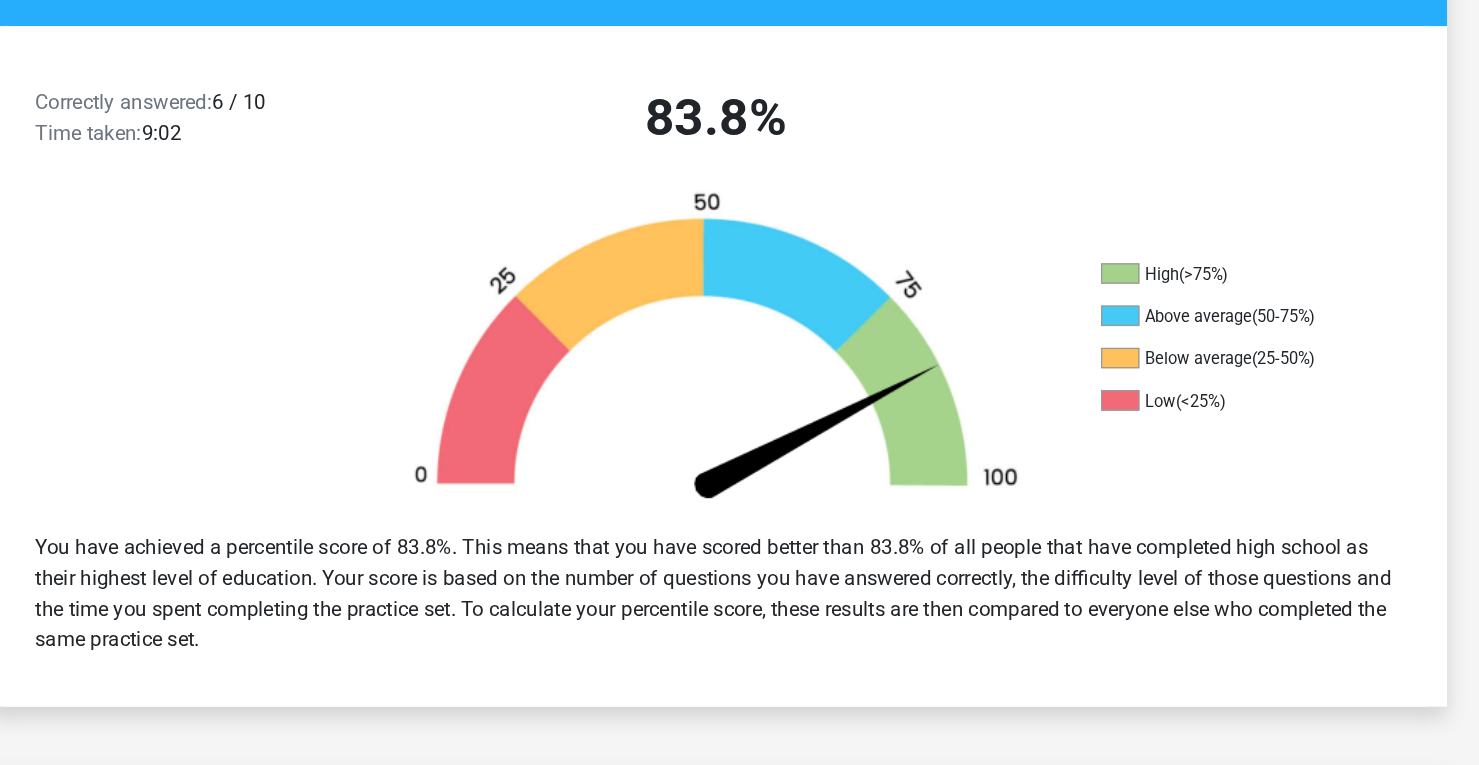 scroll, scrollTop: 409, scrollLeft: 0, axis: vertical 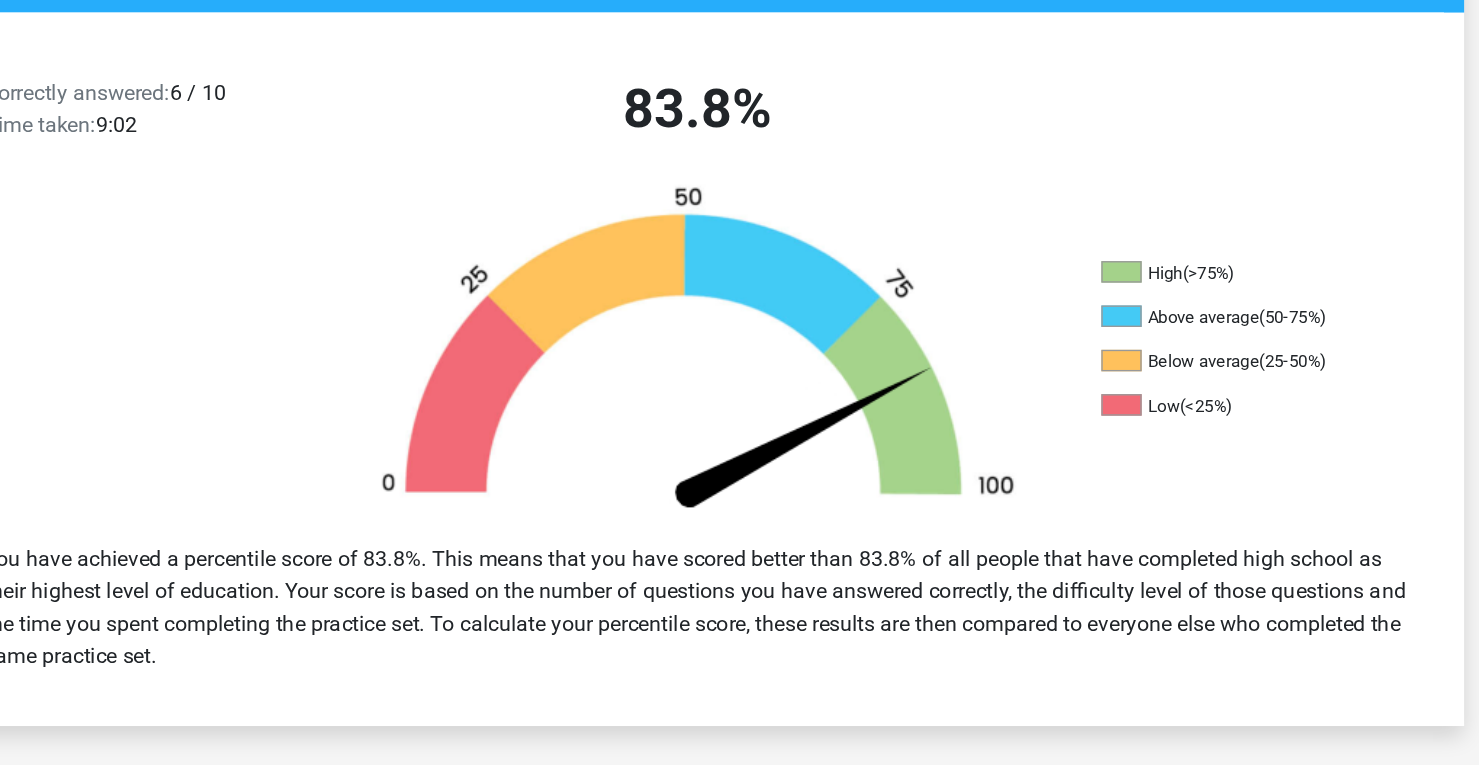 drag, startPoint x: 1091, startPoint y: 288, endPoint x: 1149, endPoint y: 288, distance: 58 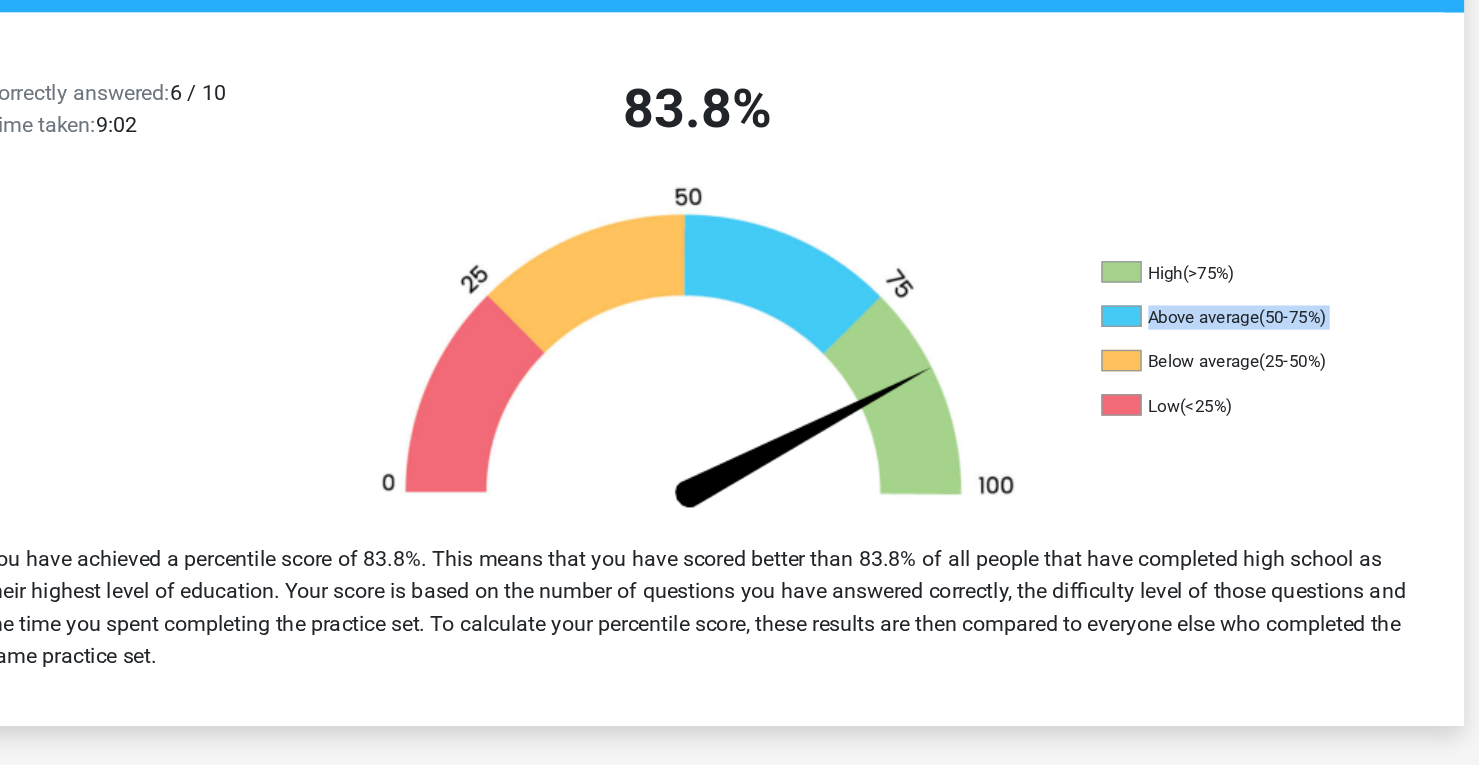 click on "Above average
(50-75%)" at bounding box center [1140, 326] 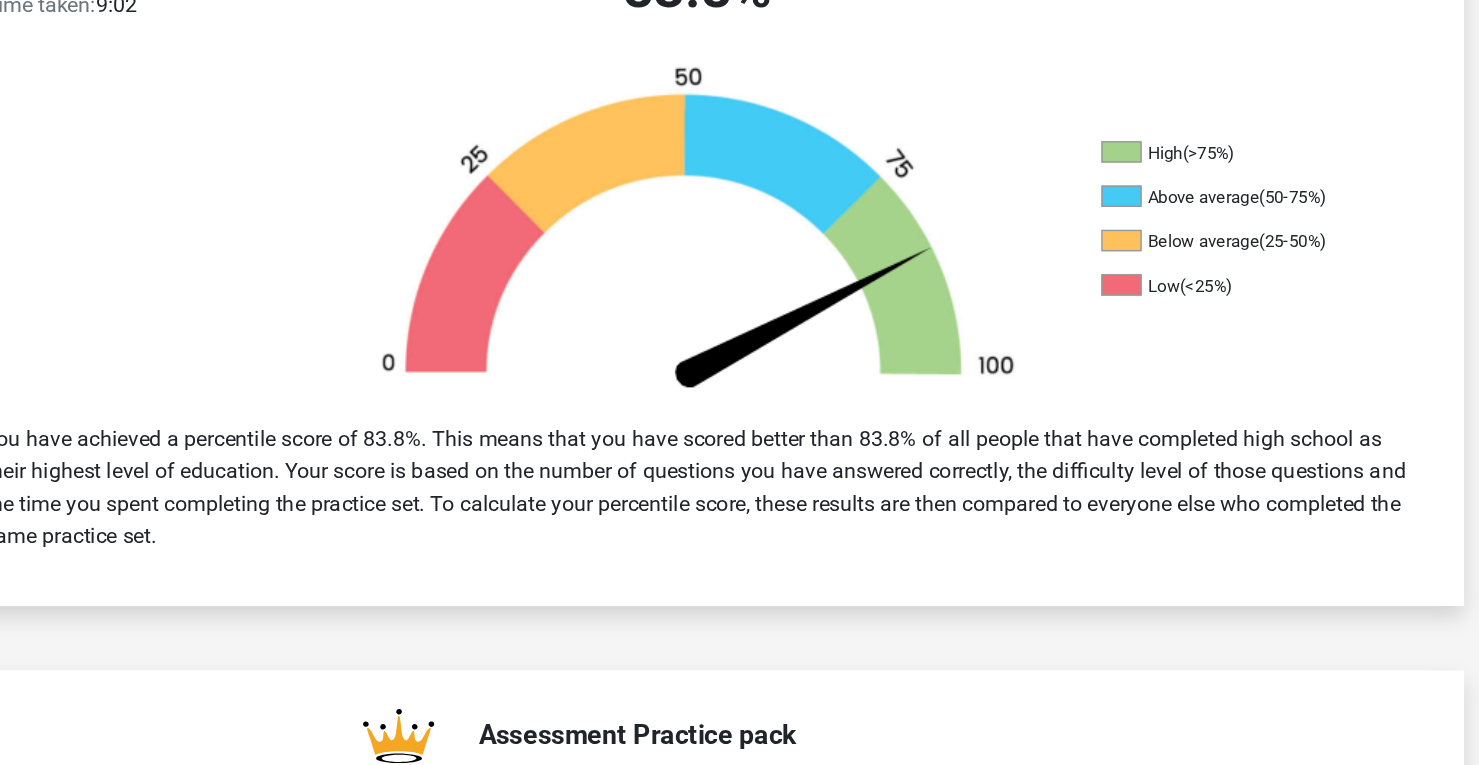 scroll, scrollTop: 408, scrollLeft: 0, axis: vertical 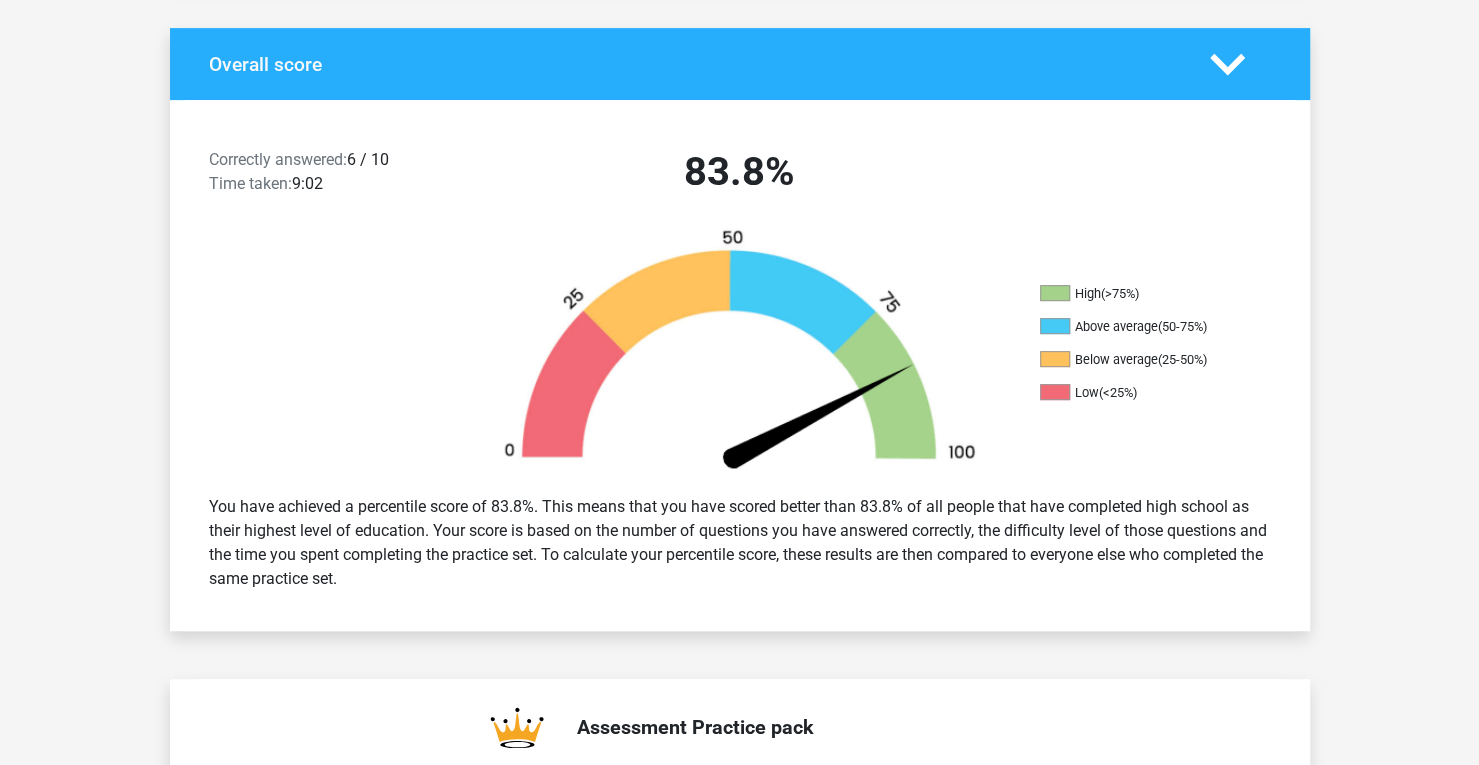 click on "You have achieved a percentile score of 83.8%.
This means that you have scored better than 83.8%
of all people that have completed high school  as their highest level of education.
Your score is based on the number of questions you have answered correctly, the difficulty level of those questions and the time you spent completing the practice set. To calculate your percentile score, these results are then compared to everyone else who completed the same practice set." at bounding box center [740, 543] 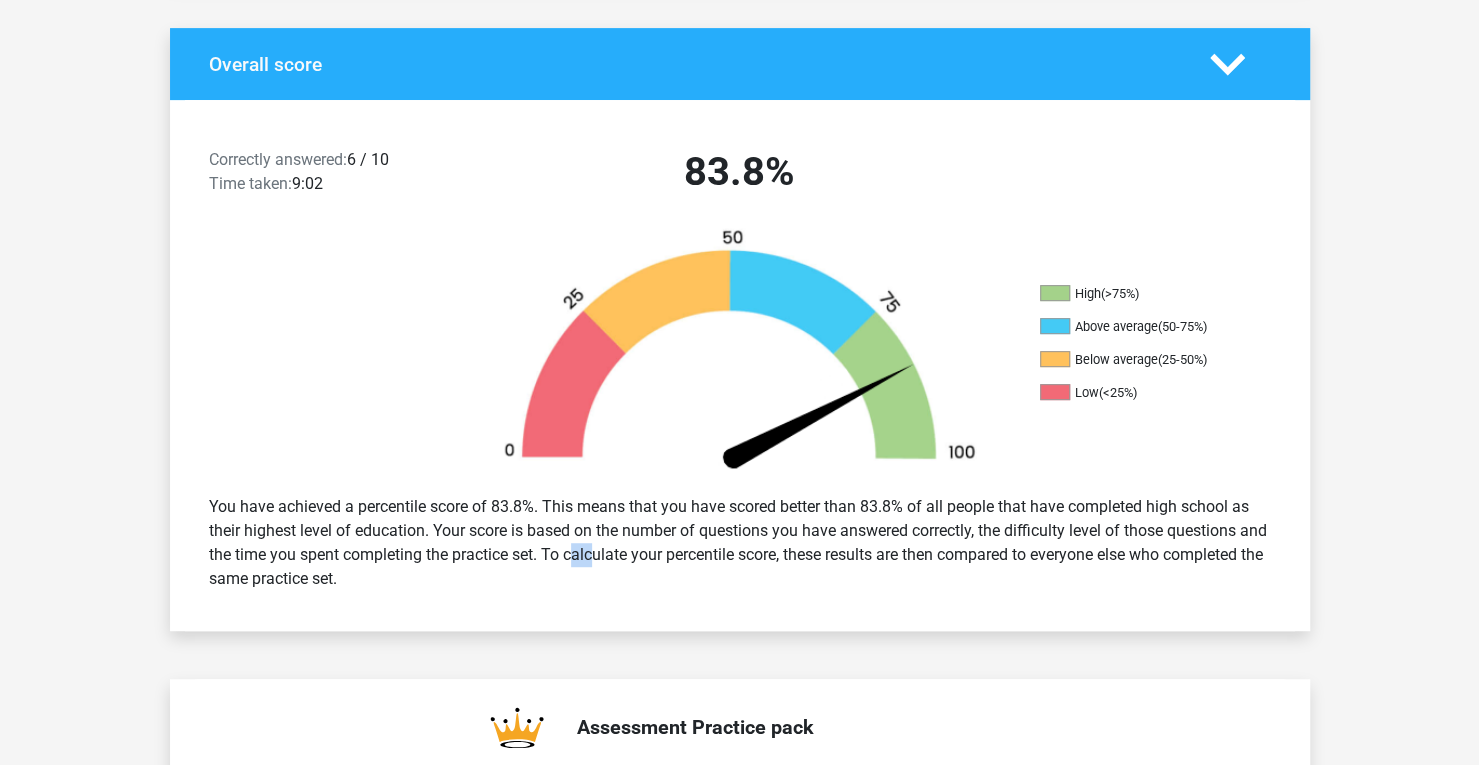 click on "You have achieved a percentile score of 83.8%.
This means that you have scored better than 83.8%
of all people that have completed high school  as their highest level of education.
Your score is based on the number of questions you have answered correctly, the difficulty level of those questions and the time you spent completing the practice set. To calculate your percentile score, these results are then compared to everyone else who completed the same practice set." at bounding box center [740, 543] 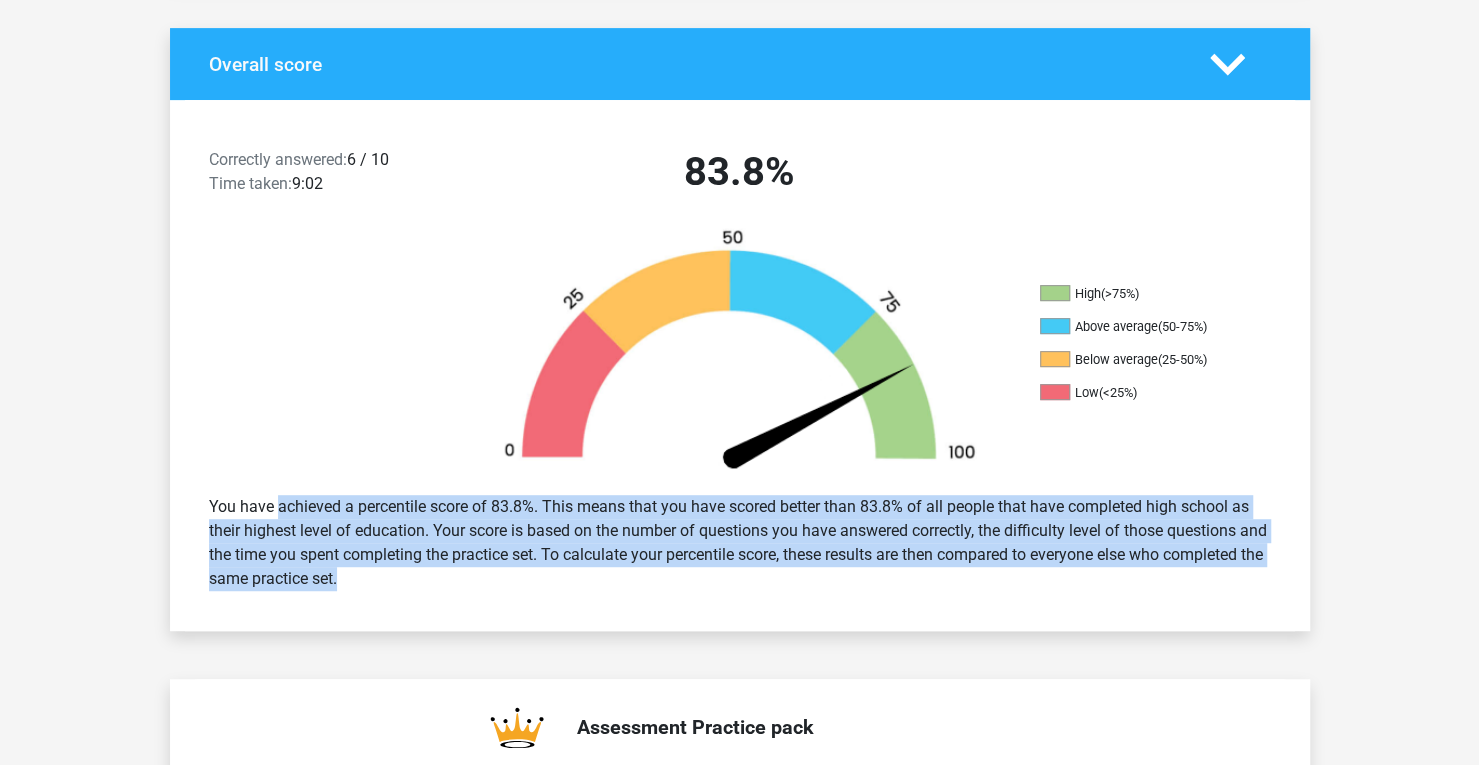drag, startPoint x: 558, startPoint y: 556, endPoint x: 574, endPoint y: 559, distance: 16.27882 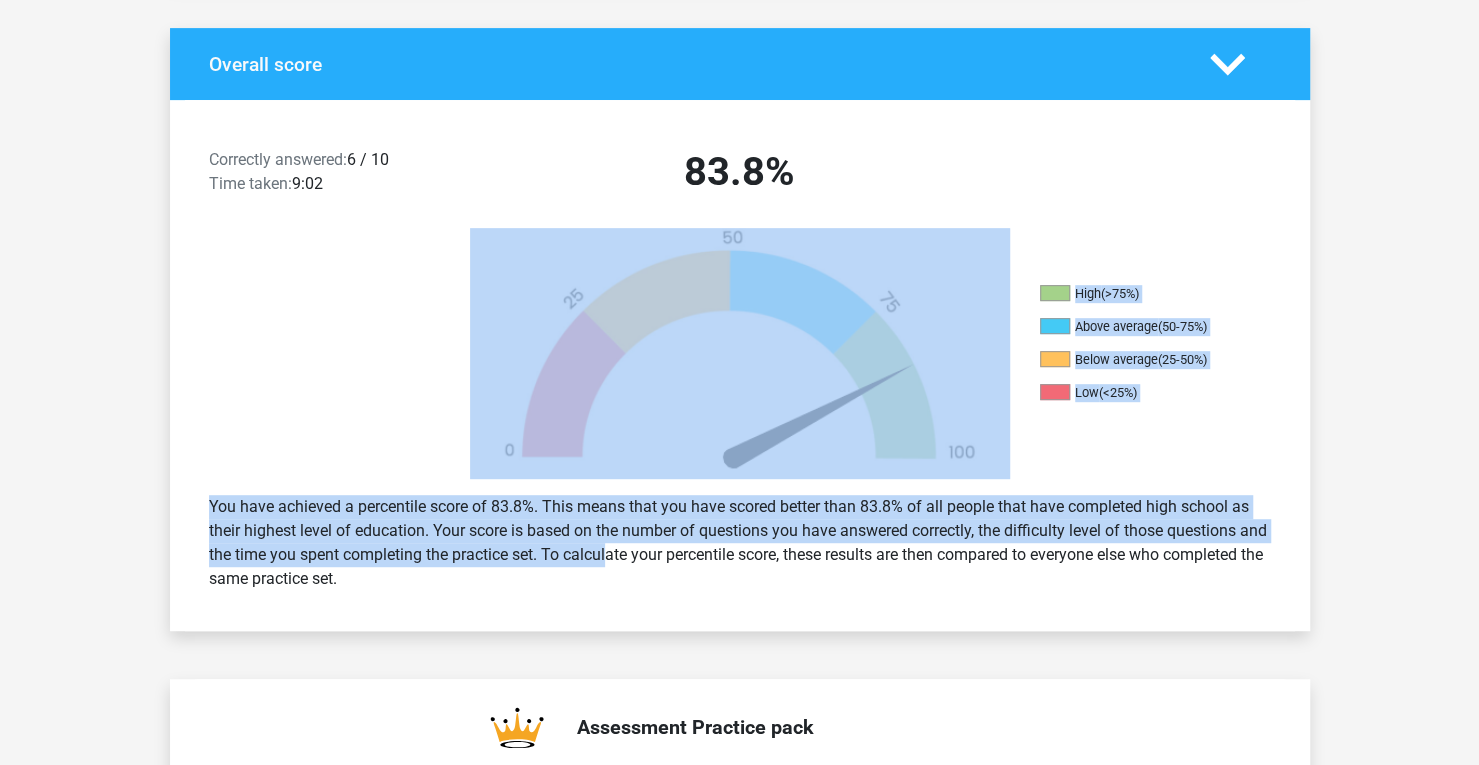 drag, startPoint x: 574, startPoint y: 559, endPoint x: 147, endPoint y: 481, distance: 434.06567 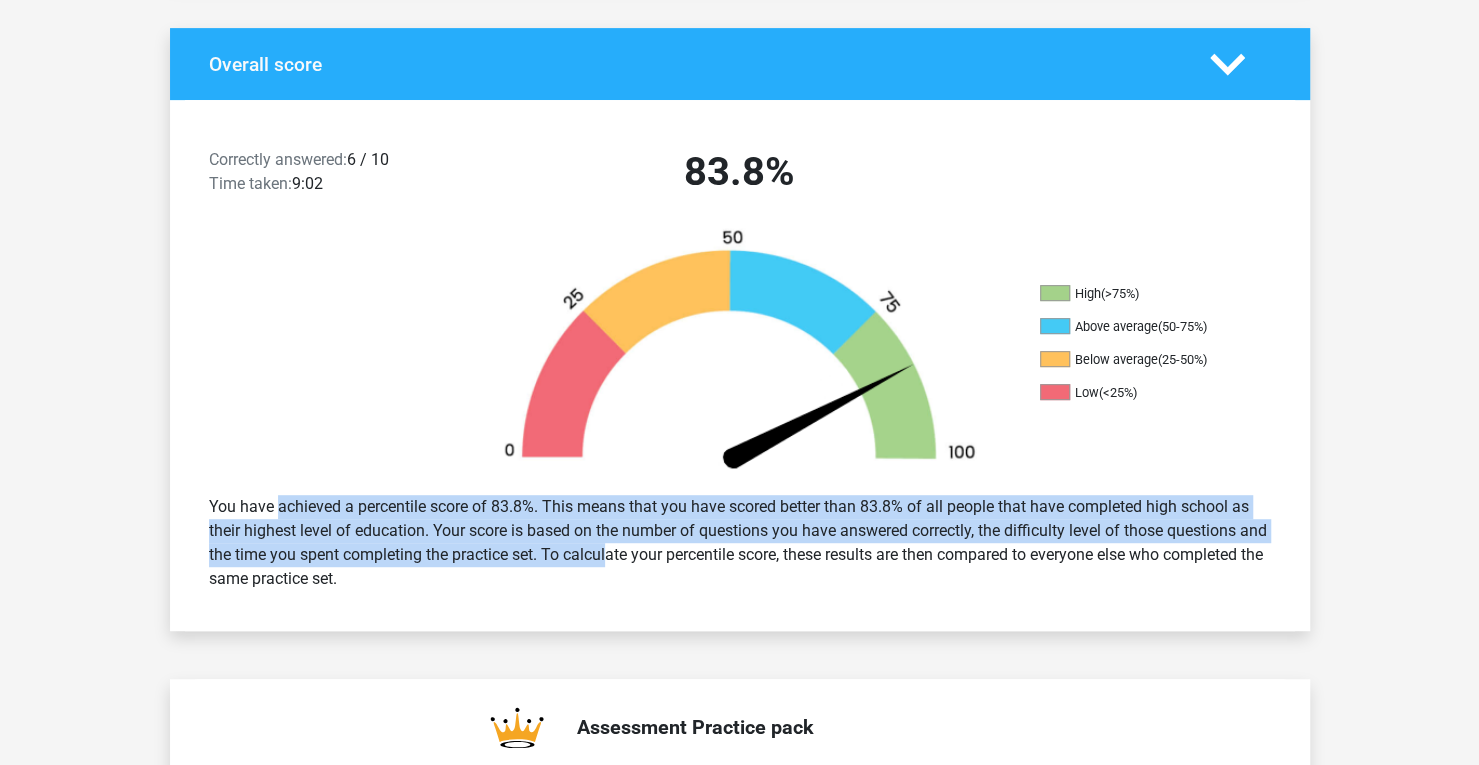 click on "Go  premium
wefwefwefwef
[EMAIL]" at bounding box center [739, 1751] 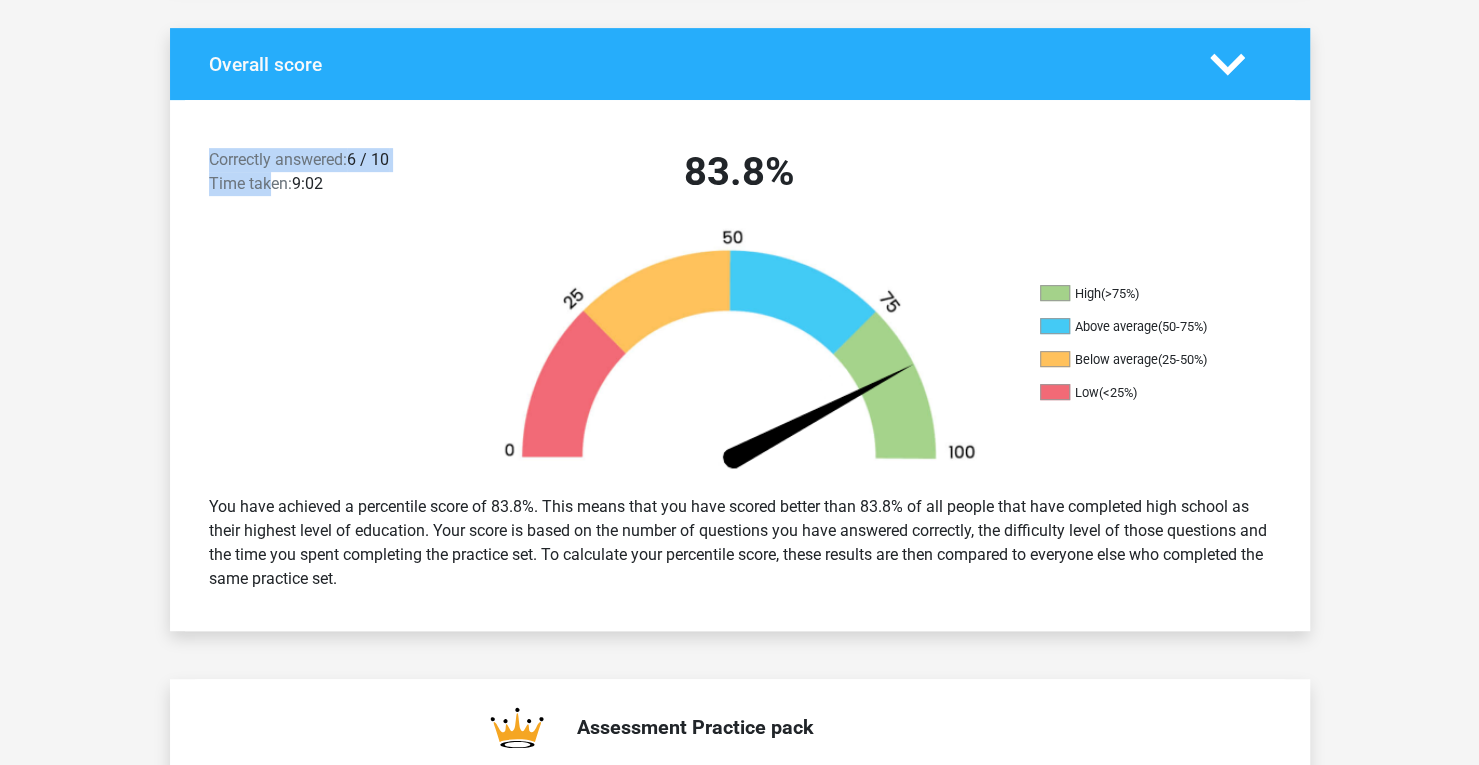drag, startPoint x: 201, startPoint y: 157, endPoint x: 298, endPoint y: 191, distance: 102.78619 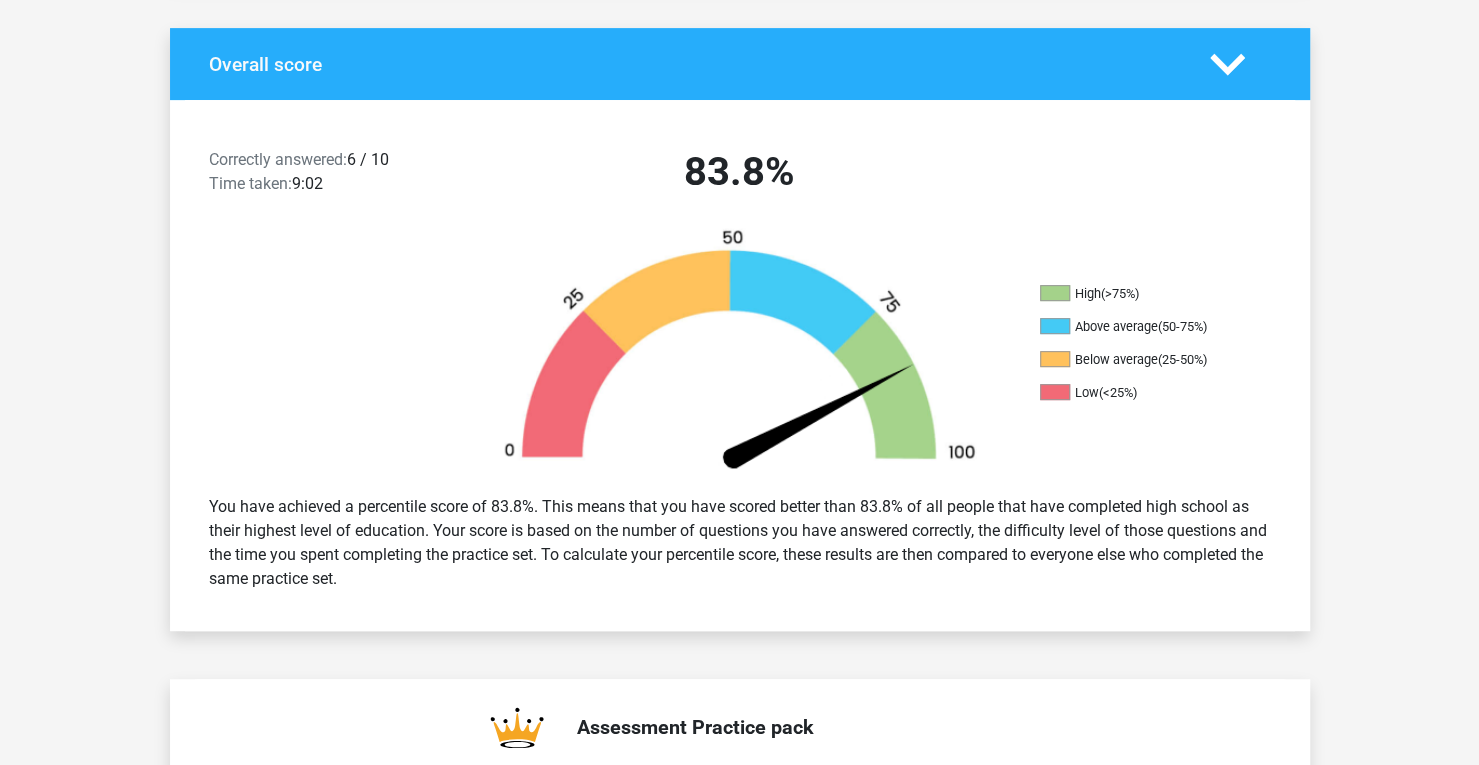 click on "Correctly answered:
6 / 10
Time taken:
9:02" at bounding box center [330, 176] 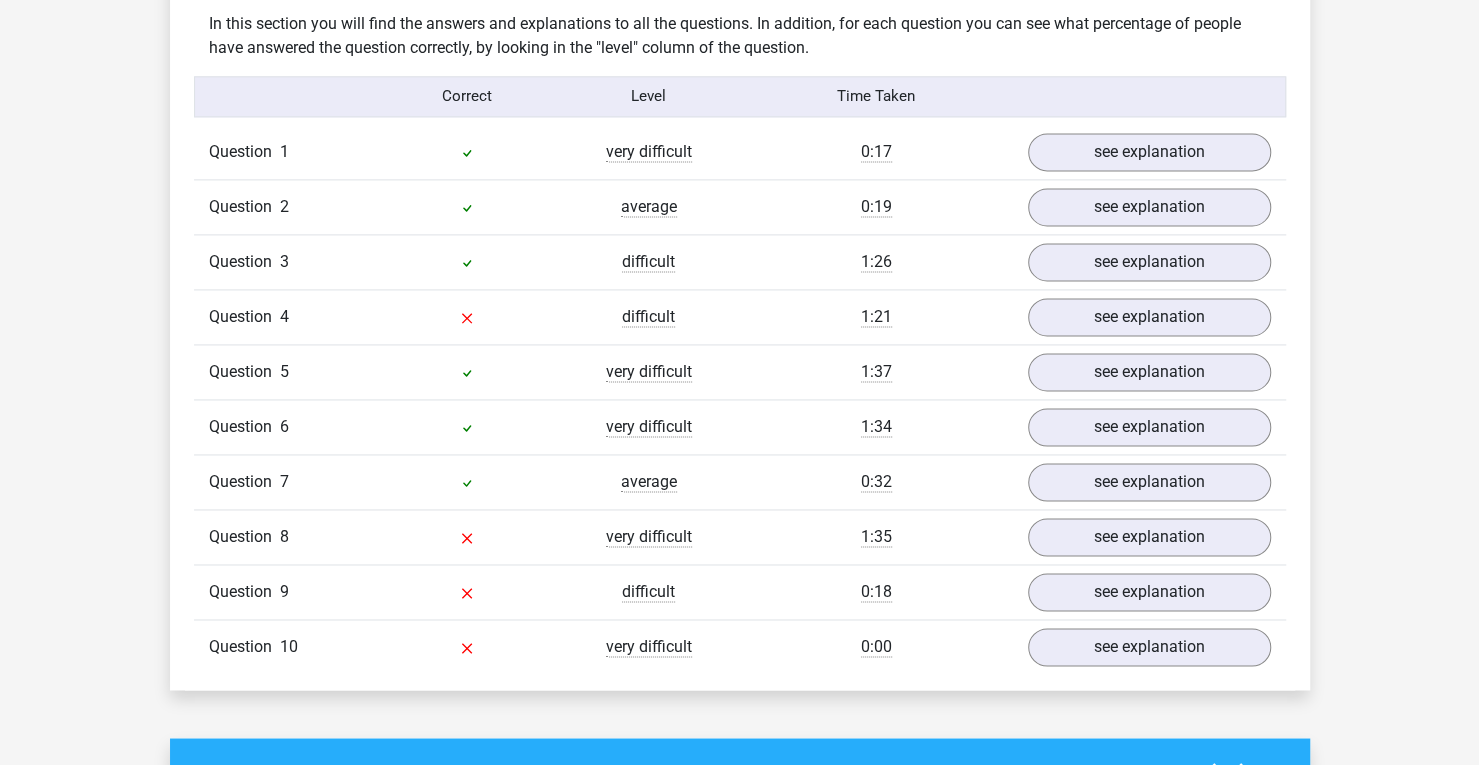 scroll, scrollTop: 1564, scrollLeft: 0, axis: vertical 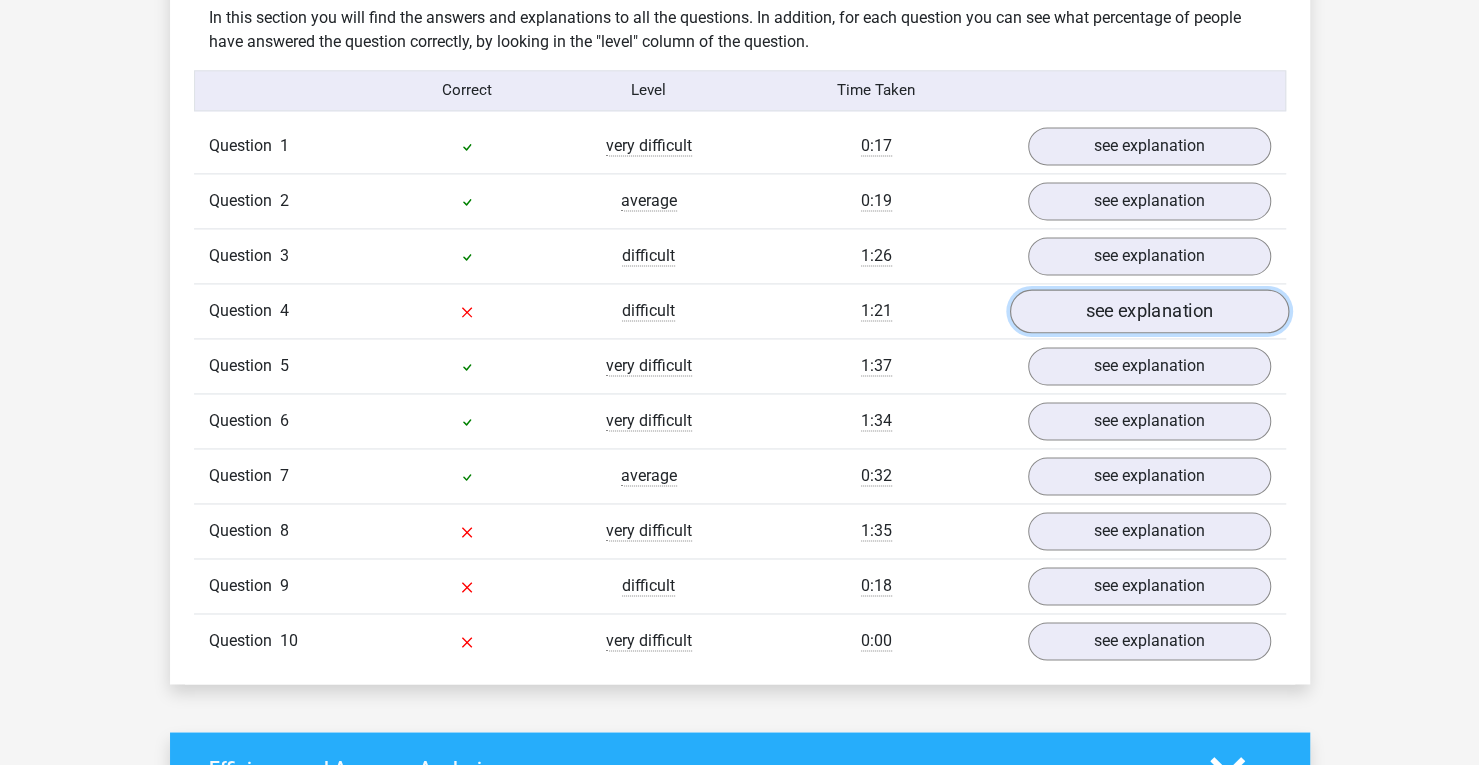 click on "see explanation" at bounding box center [1148, 311] 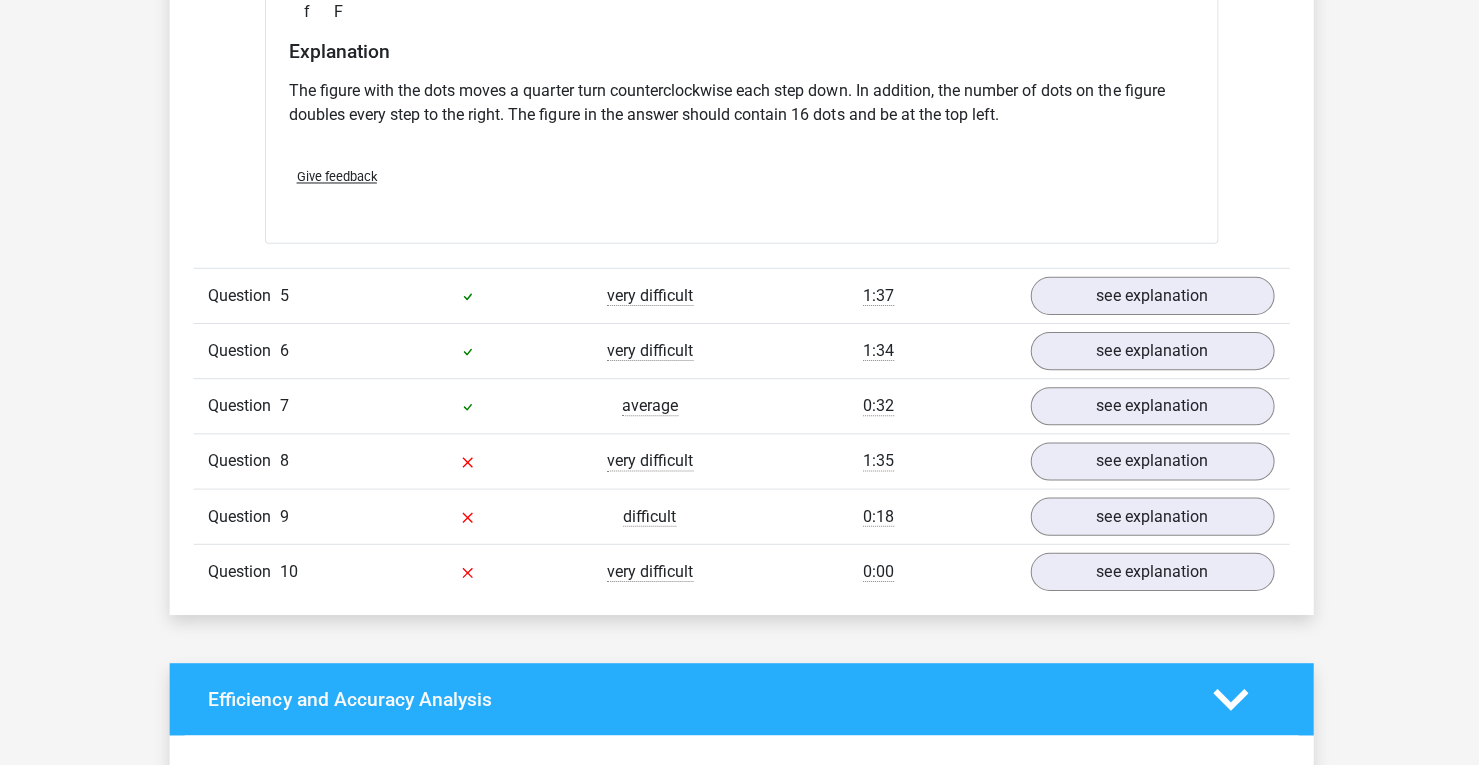 scroll, scrollTop: 2440, scrollLeft: 0, axis: vertical 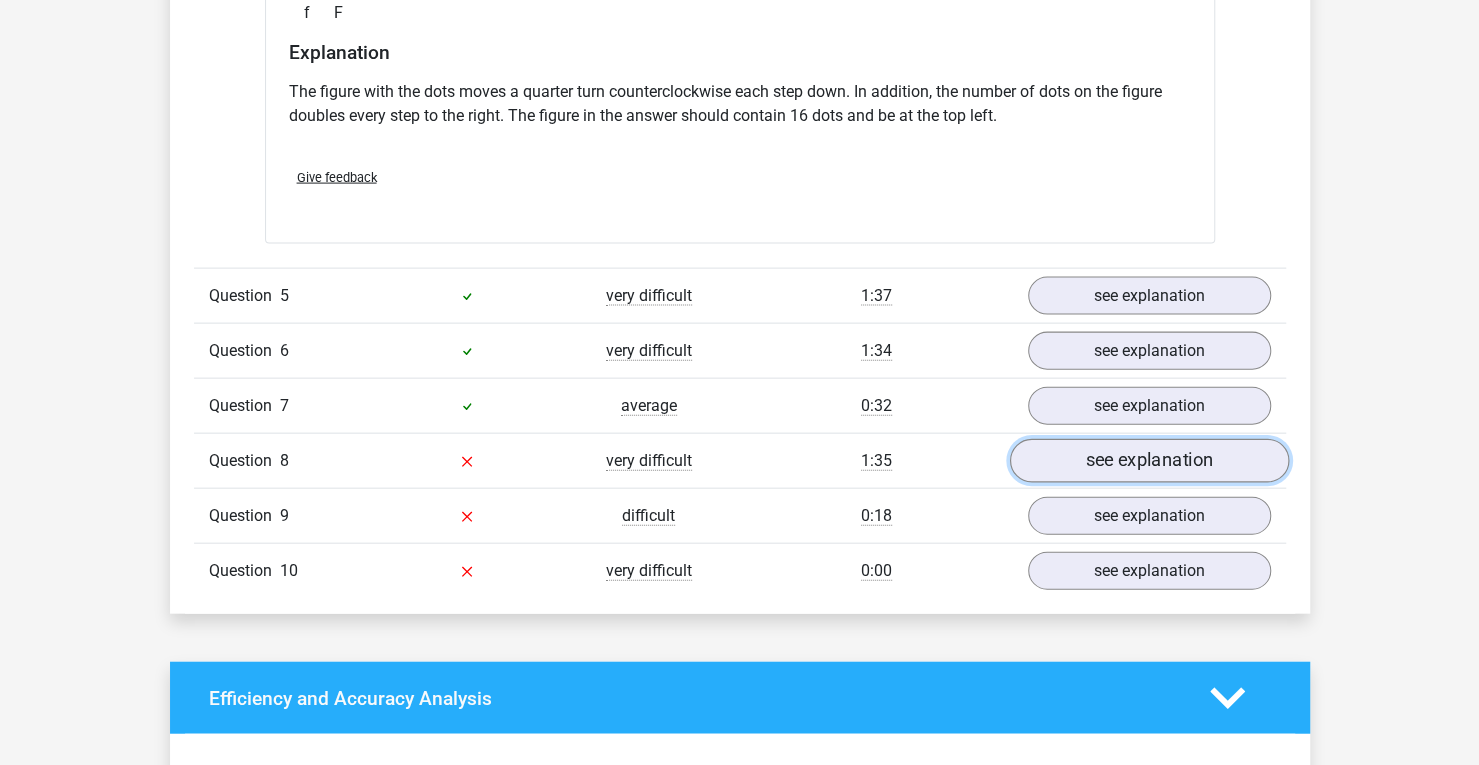 click on "see explanation" at bounding box center (1148, 461) 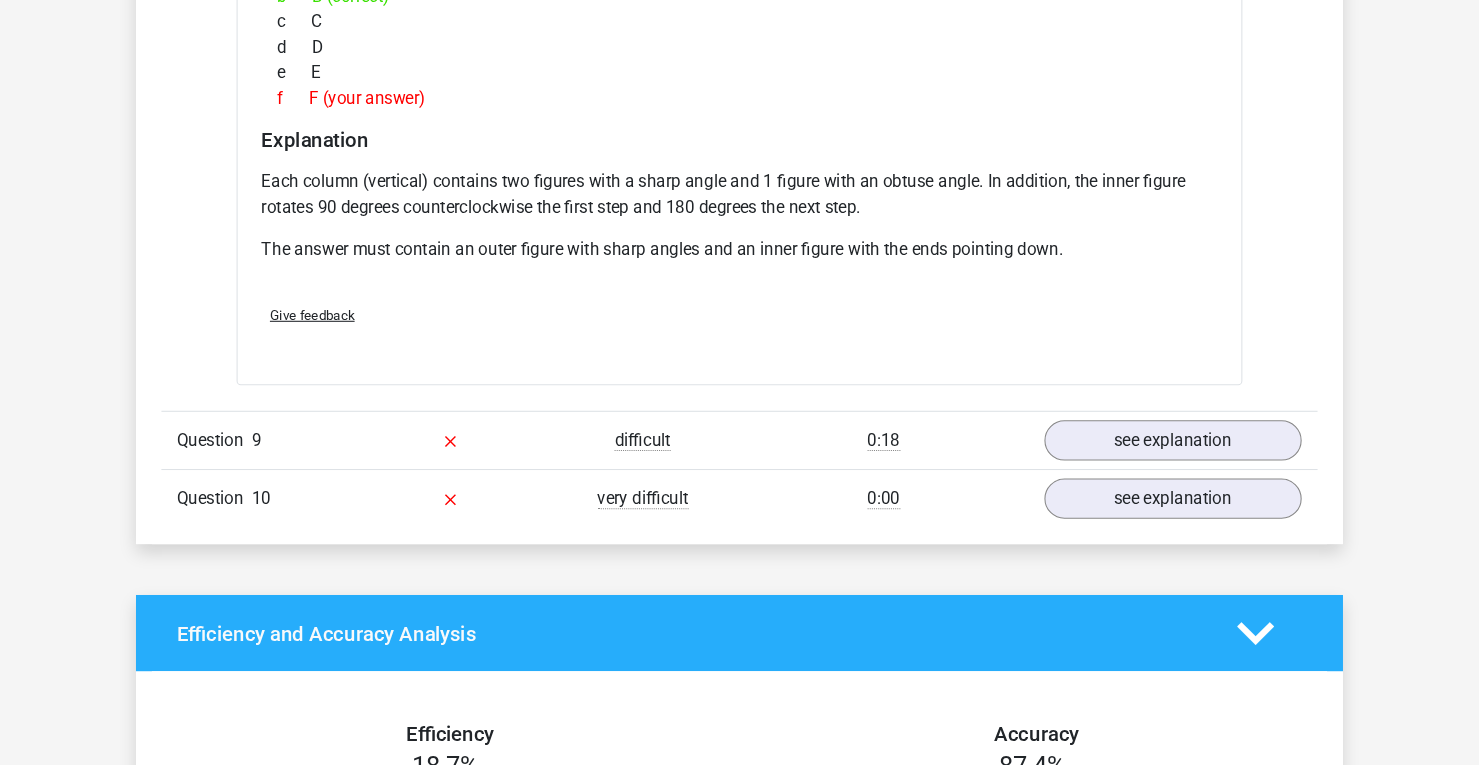 scroll, scrollTop: 3435, scrollLeft: 0, axis: vertical 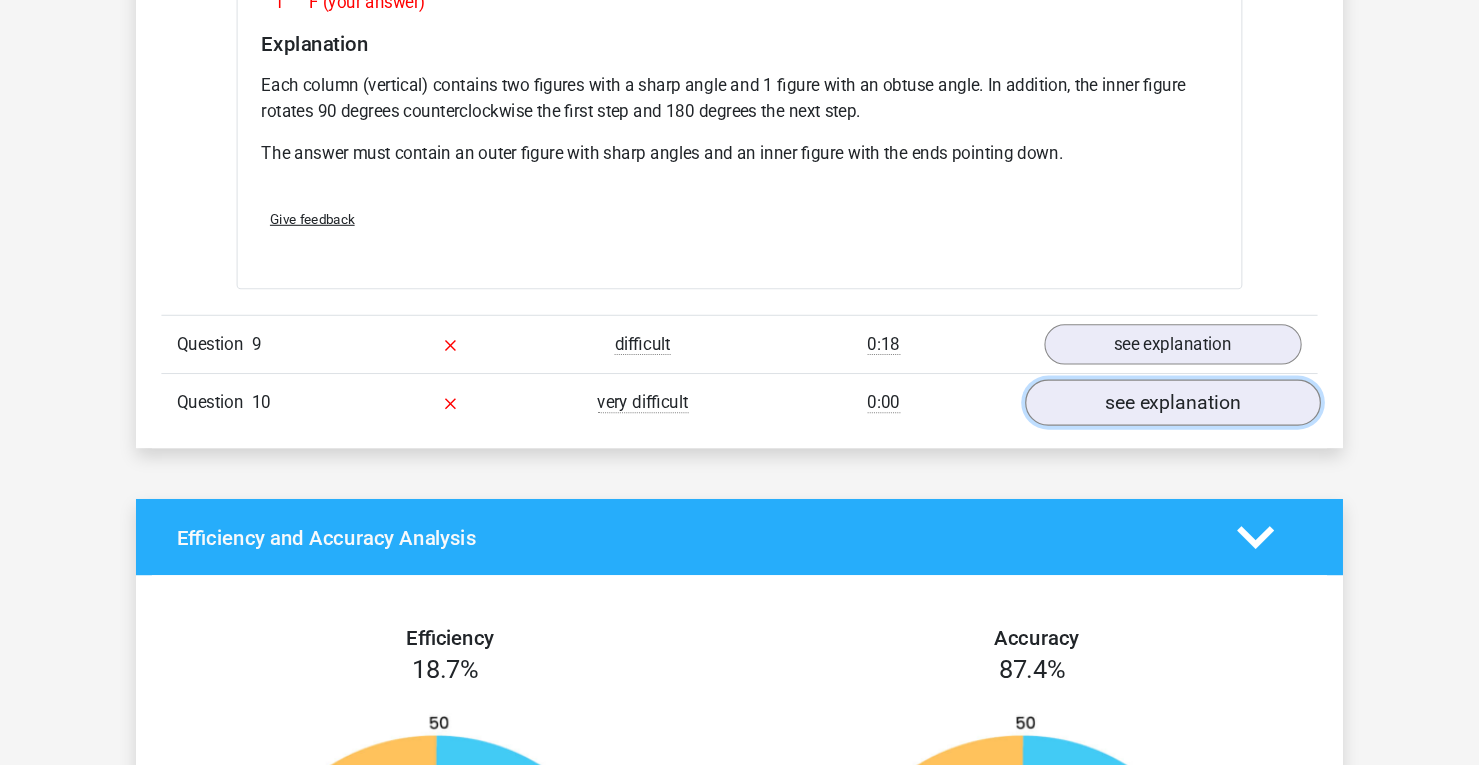 click on "see explanation" at bounding box center (1148, 422) 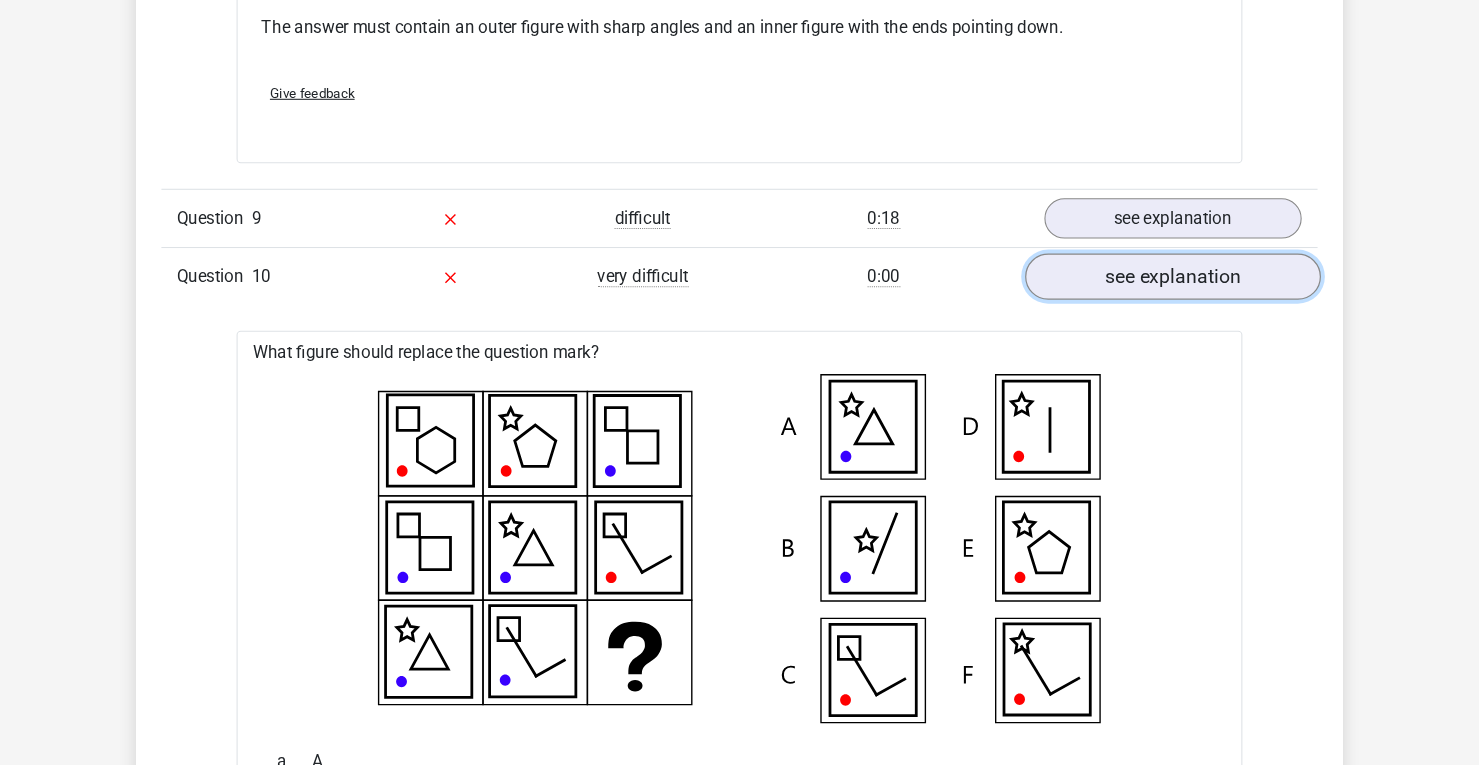 scroll, scrollTop: 3596, scrollLeft: 0, axis: vertical 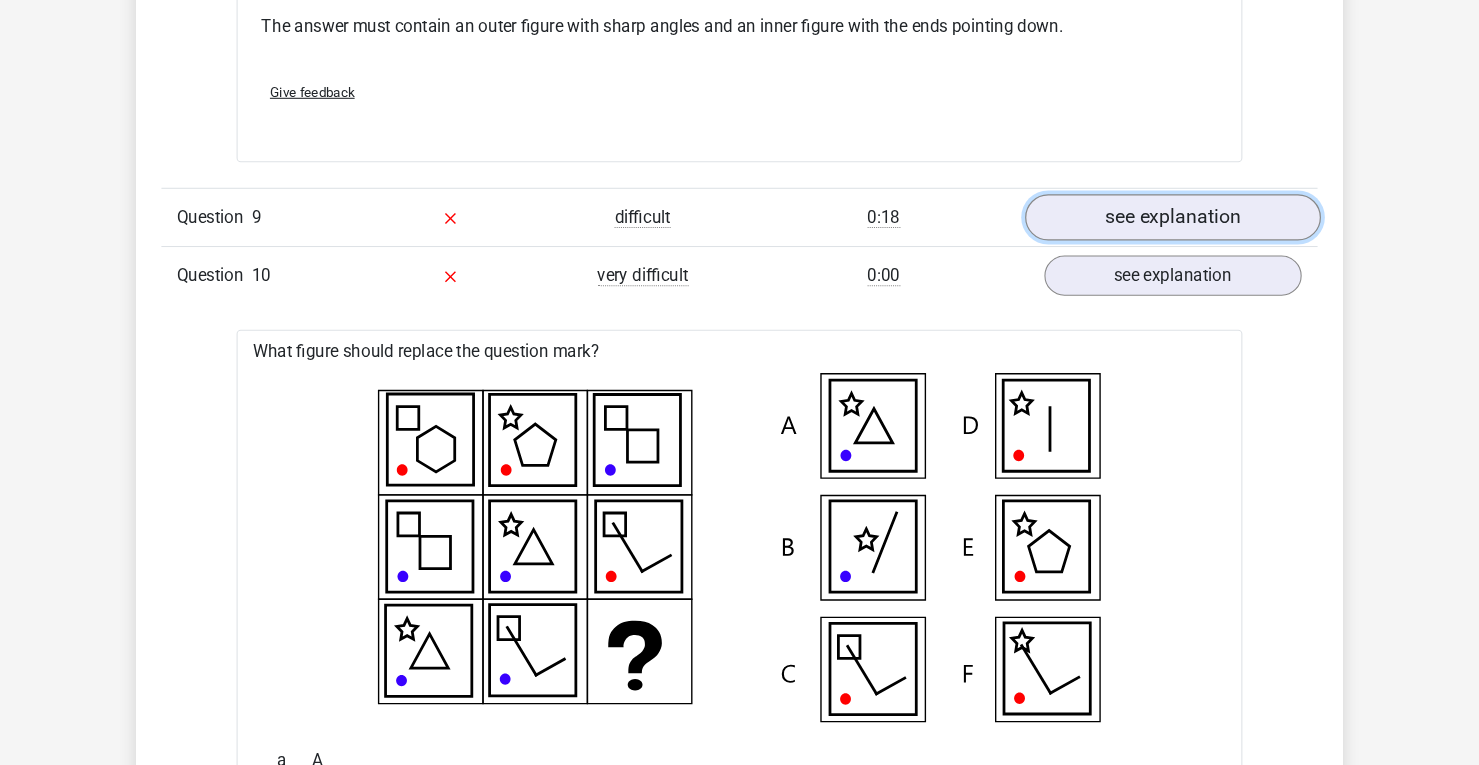 click on "see explanation" at bounding box center (1148, 206) 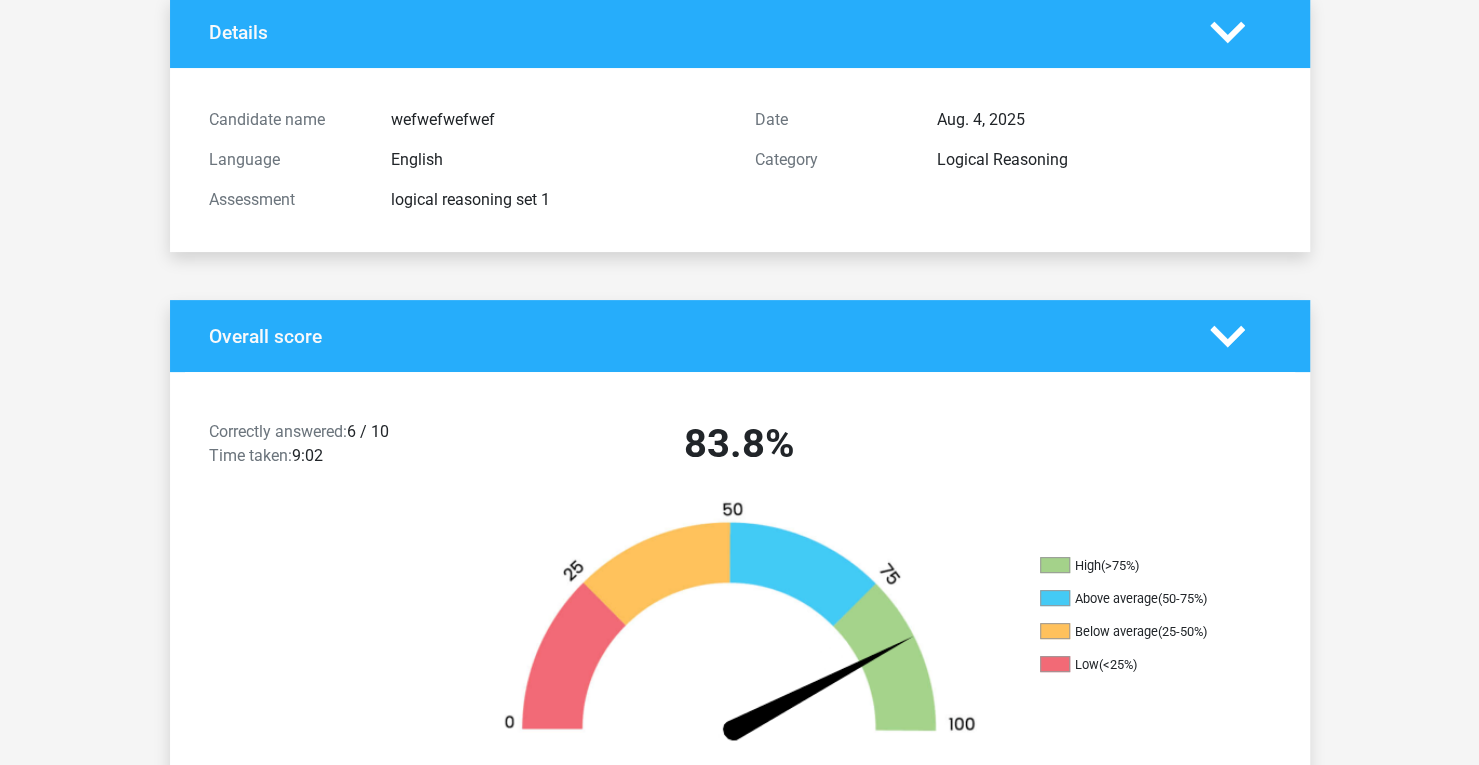 scroll, scrollTop: 118, scrollLeft: 0, axis: vertical 